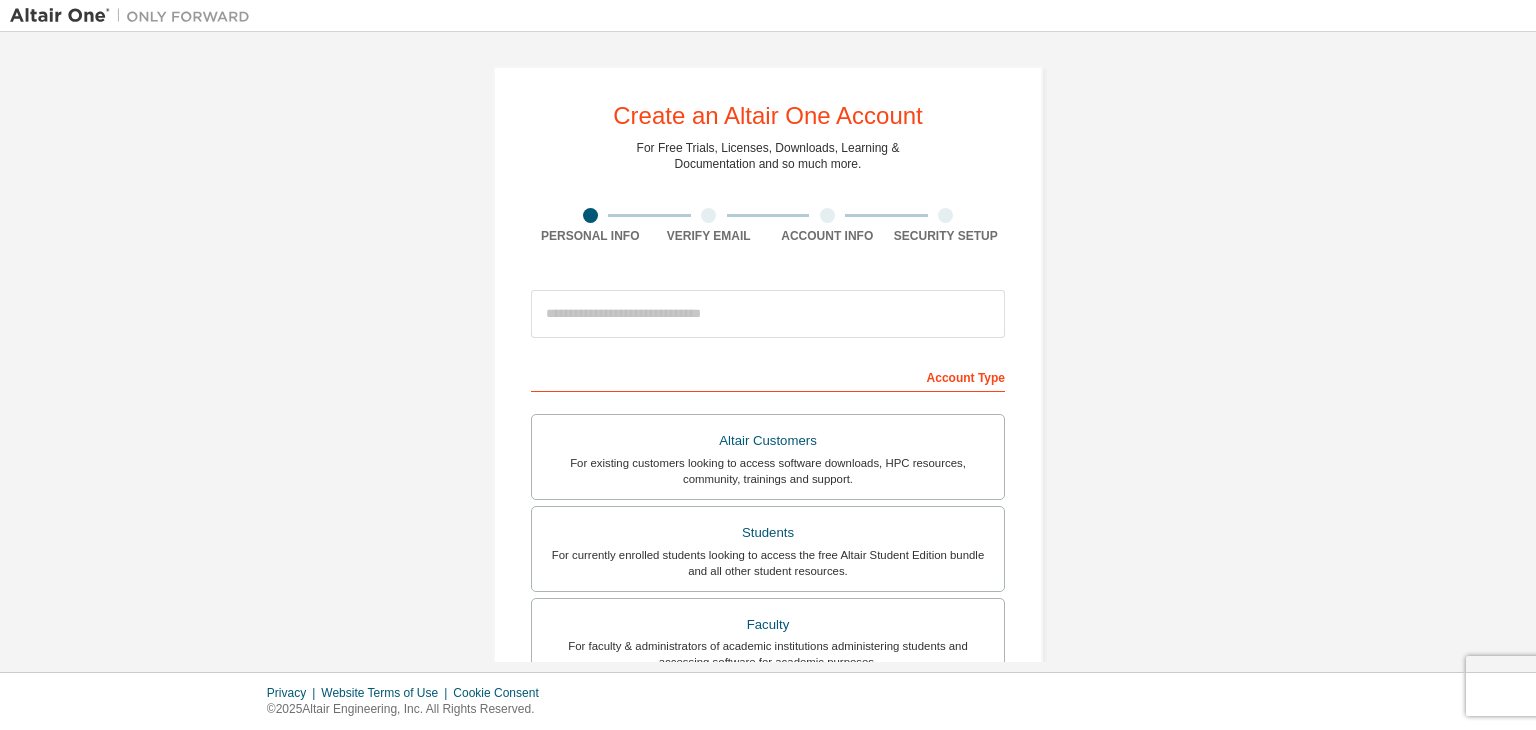 scroll, scrollTop: 0, scrollLeft: 0, axis: both 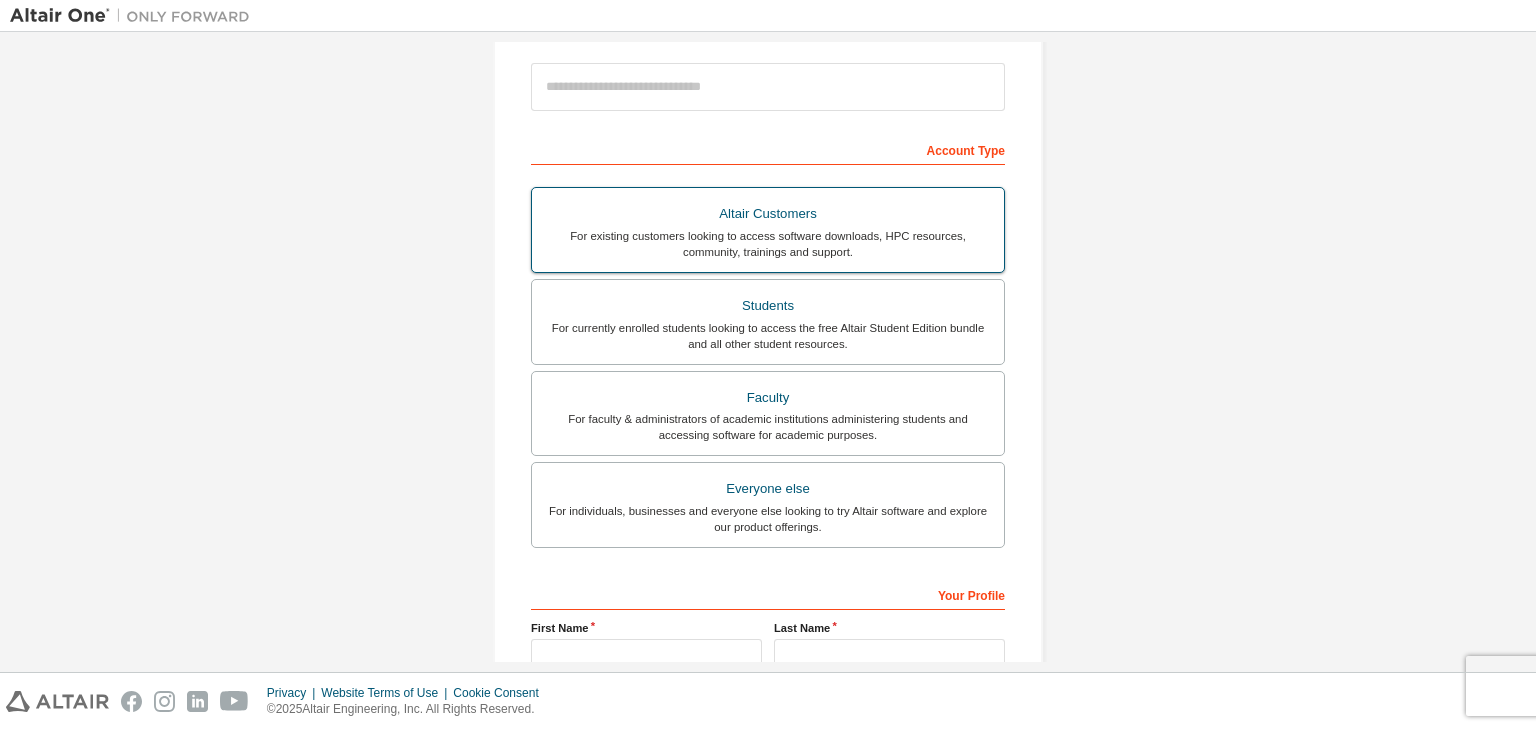click on "Everyone else" at bounding box center (768, 489) 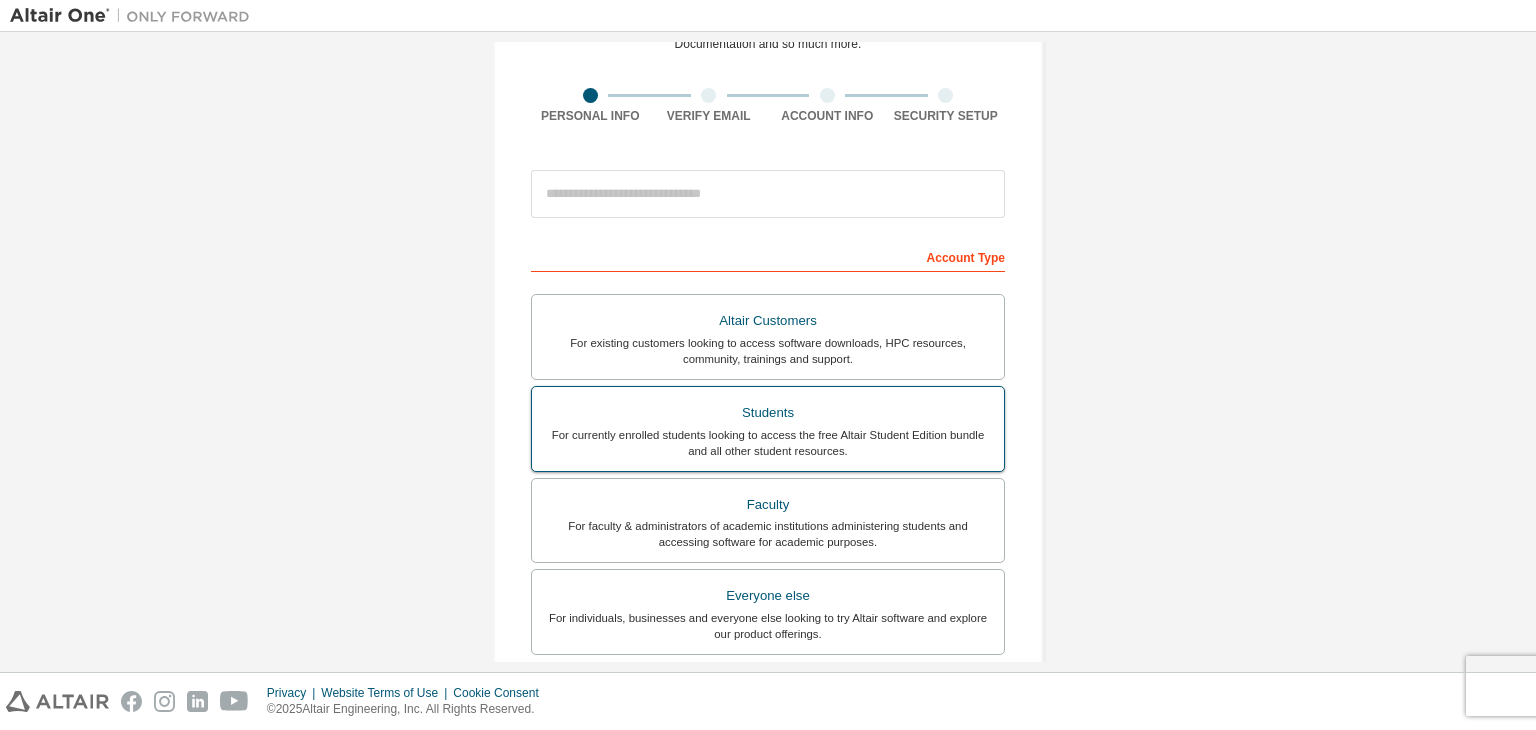 scroll, scrollTop: 119, scrollLeft: 0, axis: vertical 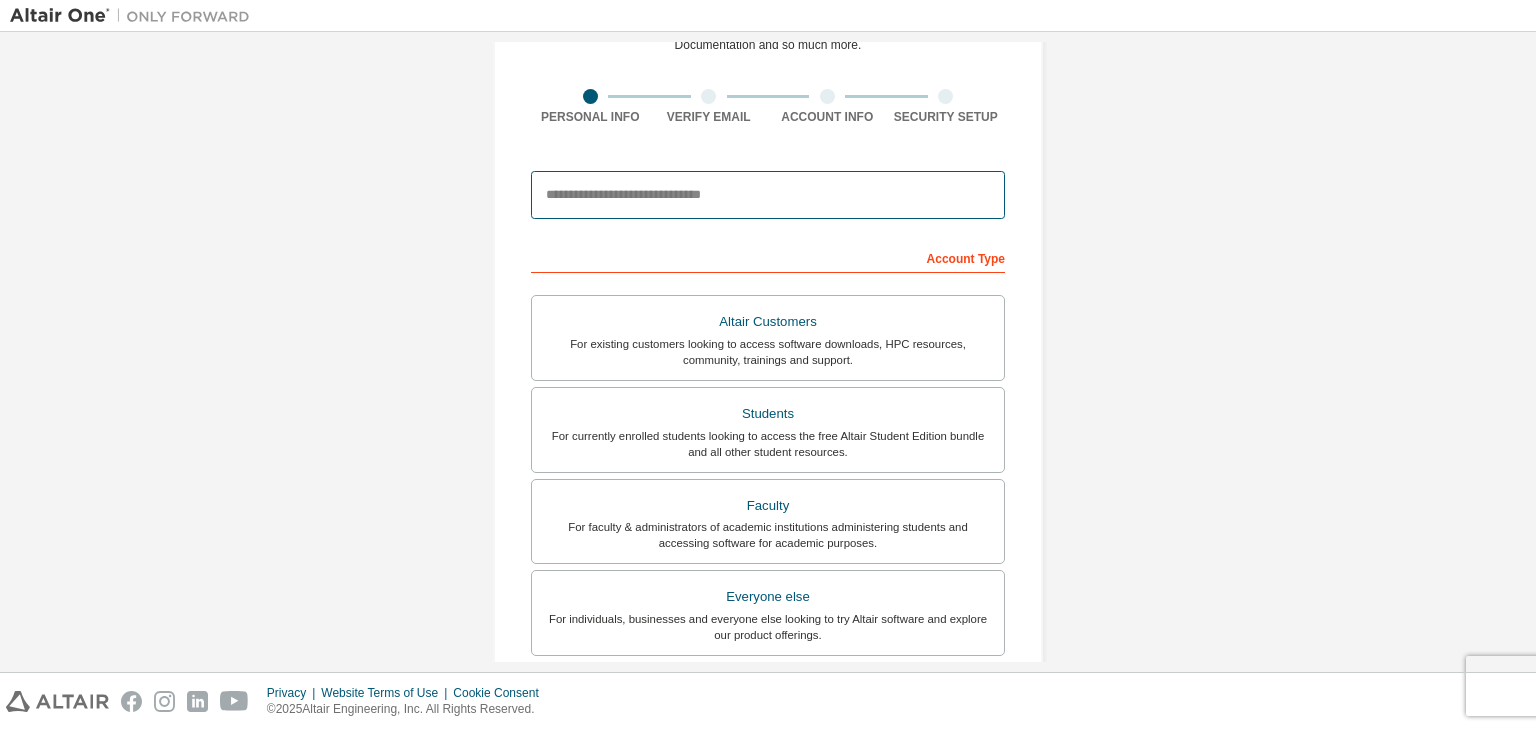 click at bounding box center (768, 195) 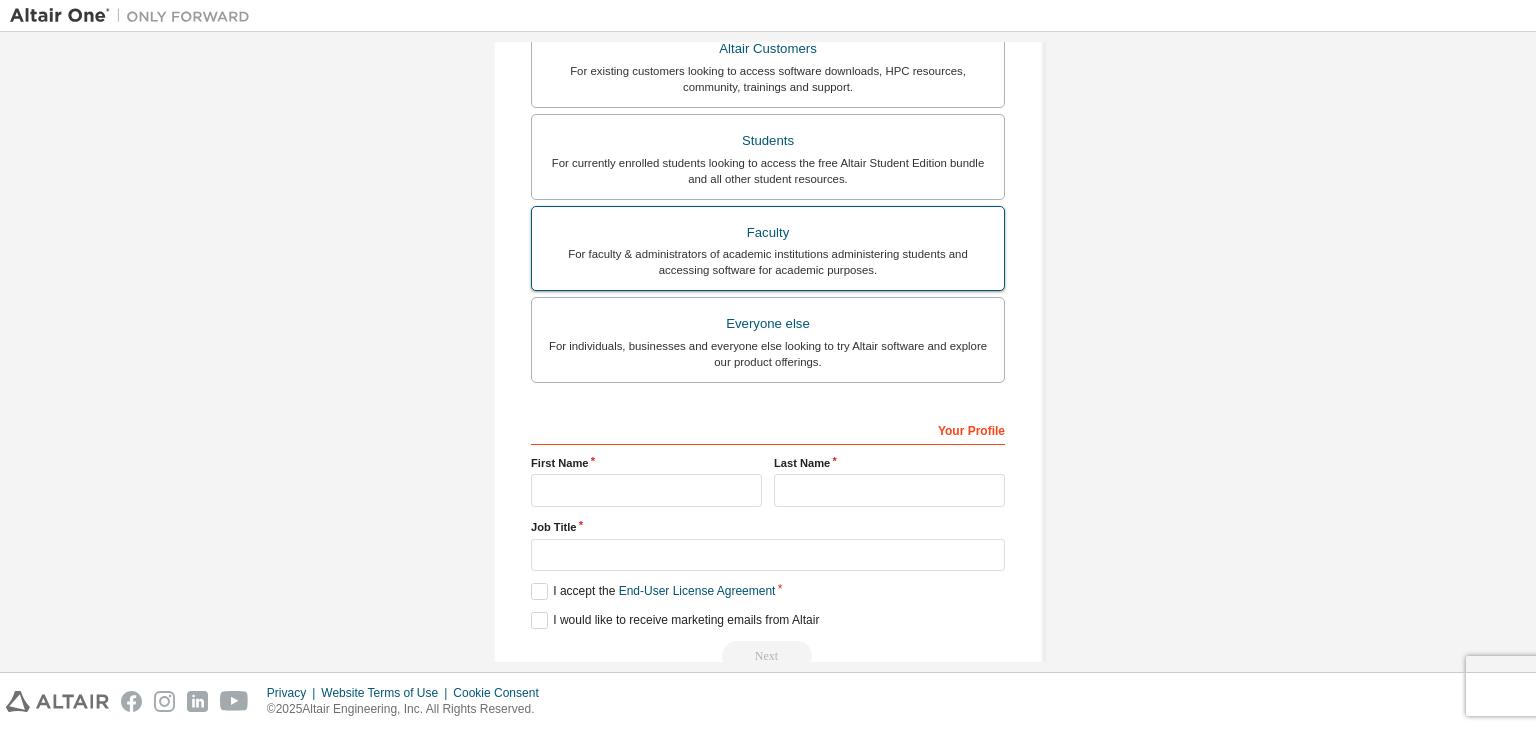 scroll, scrollTop: 395, scrollLeft: 0, axis: vertical 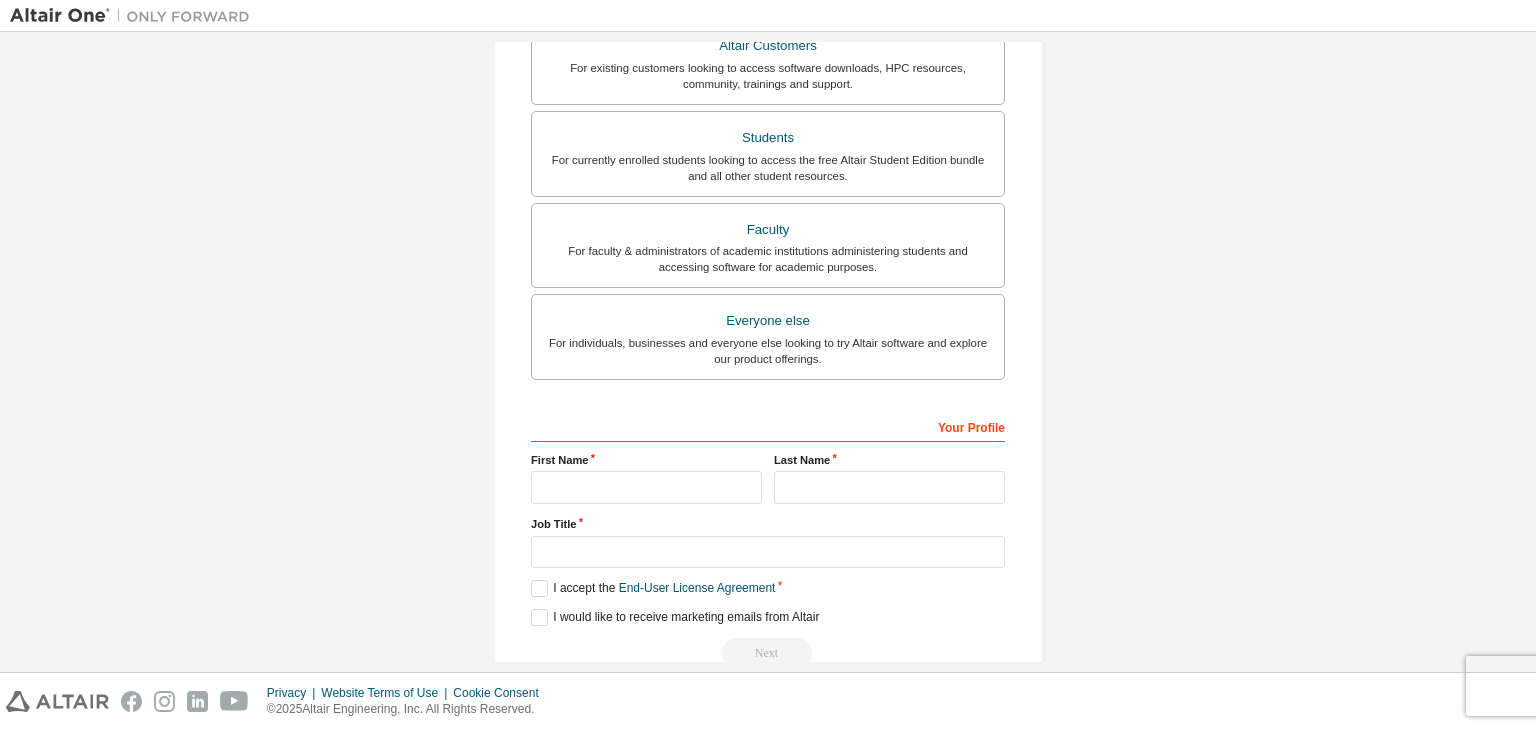 type on "**********" 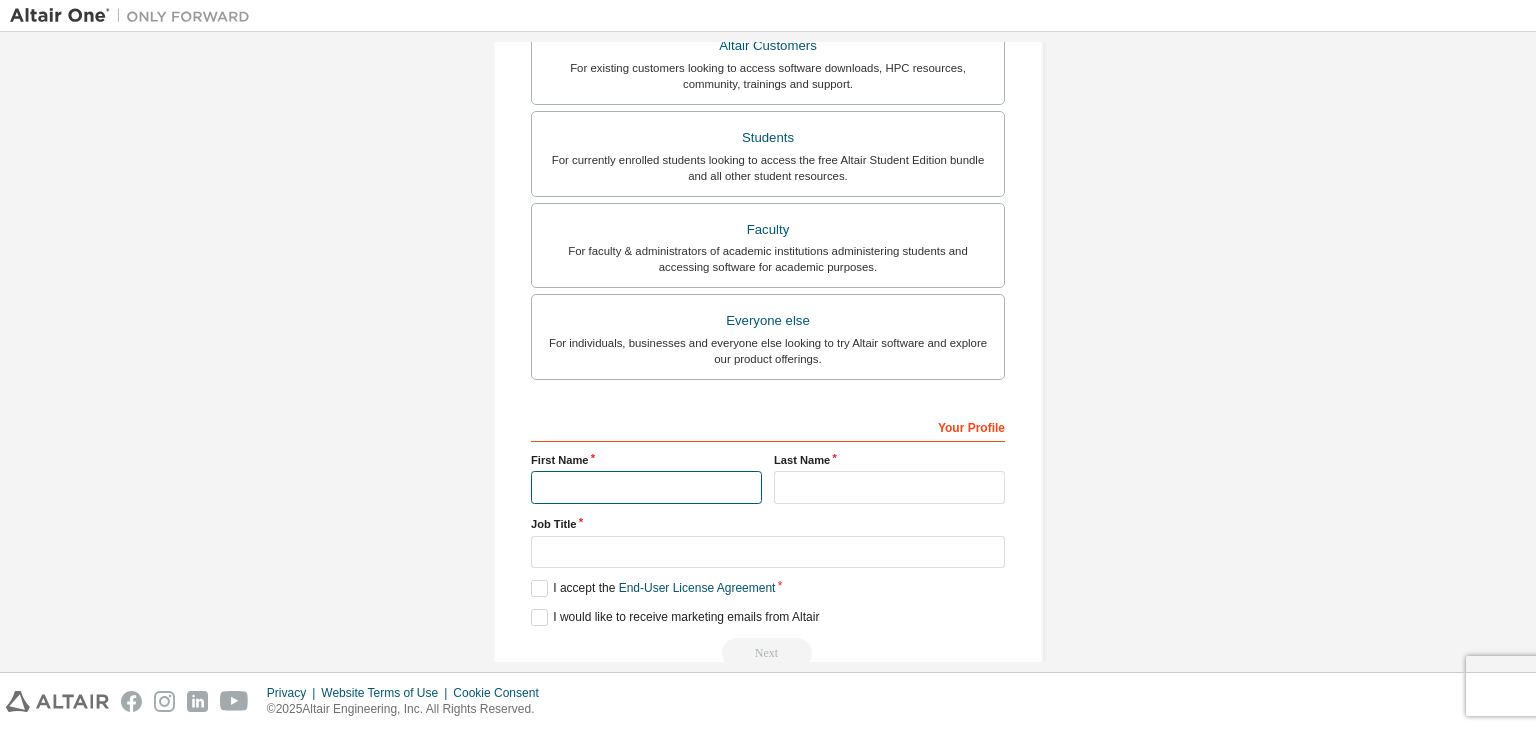 click at bounding box center (646, 487) 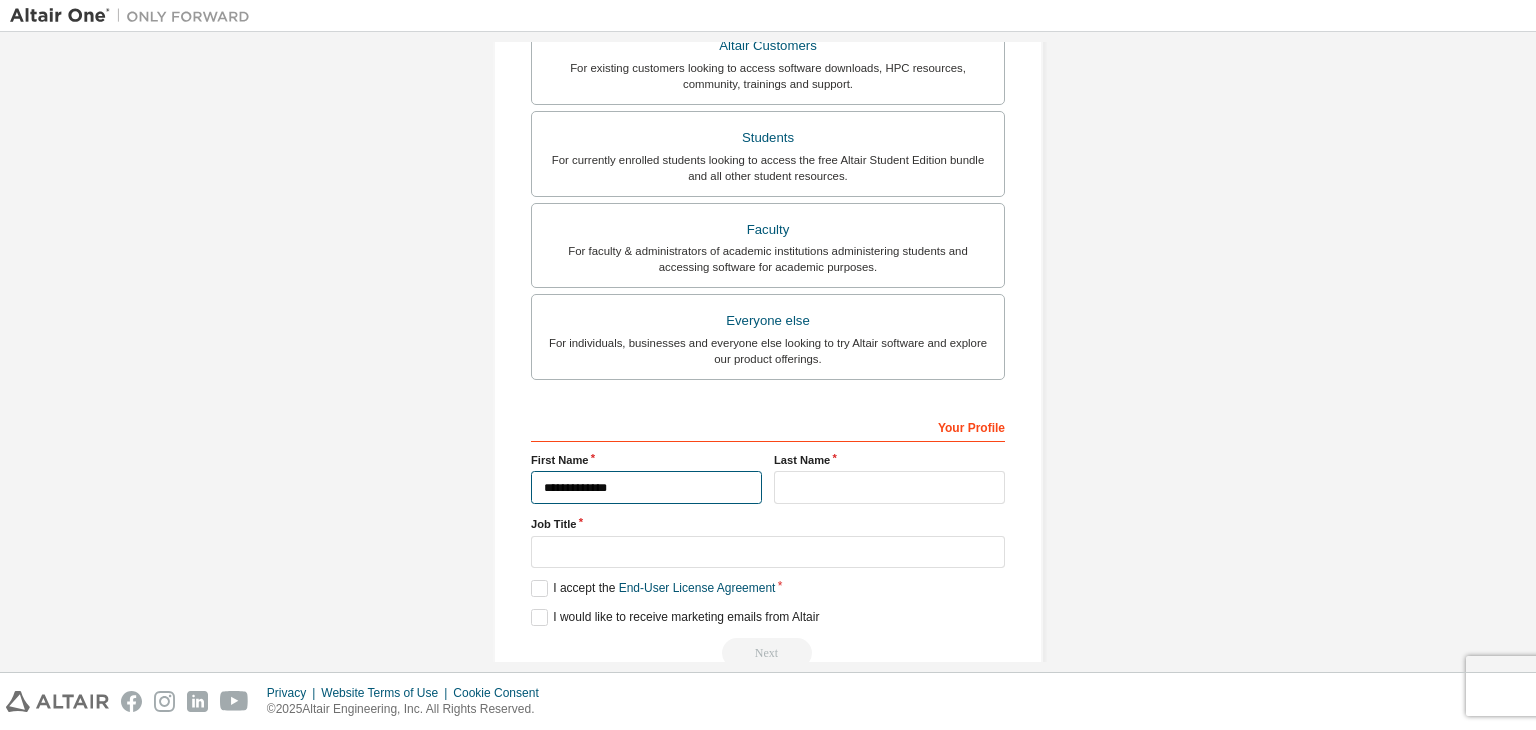 type on "**********" 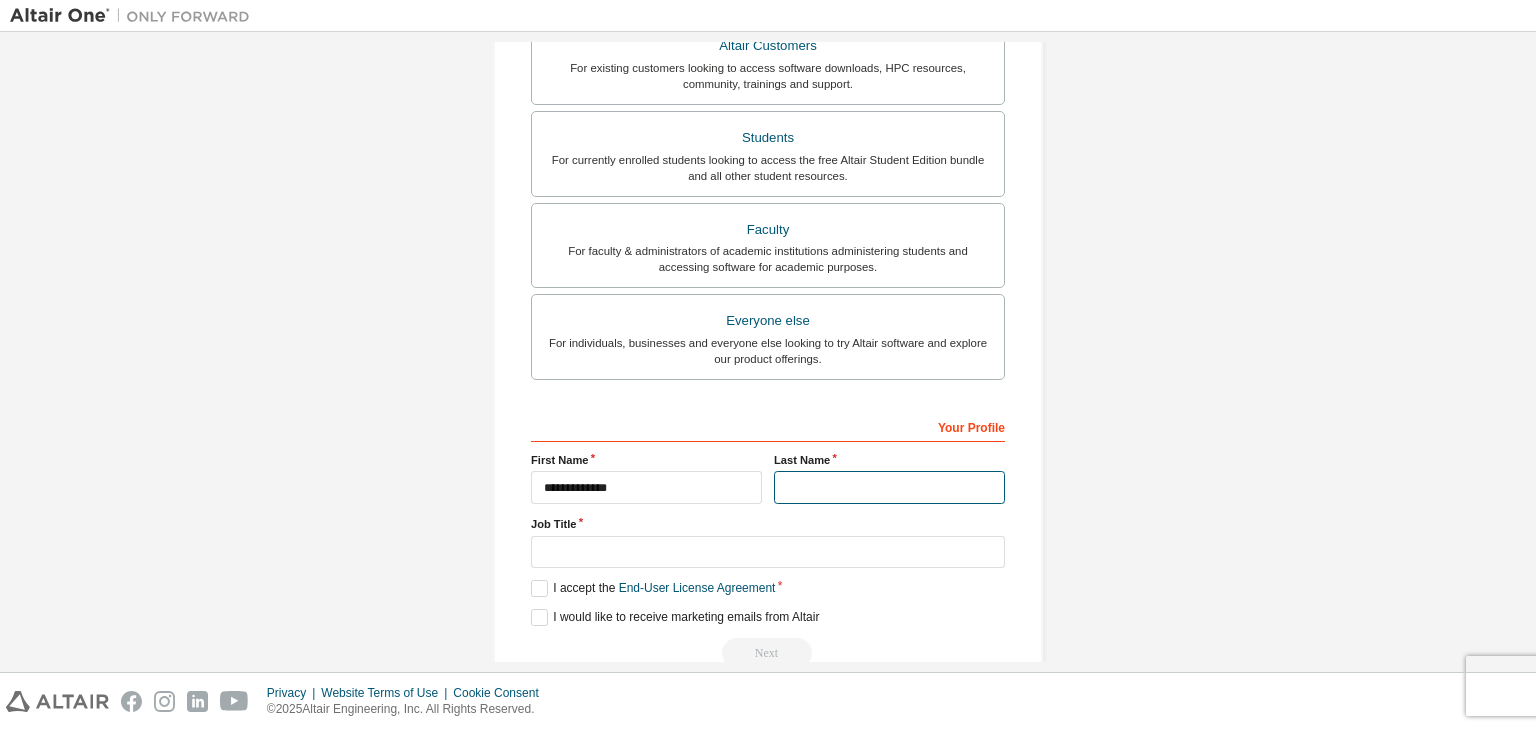 click at bounding box center [889, 487] 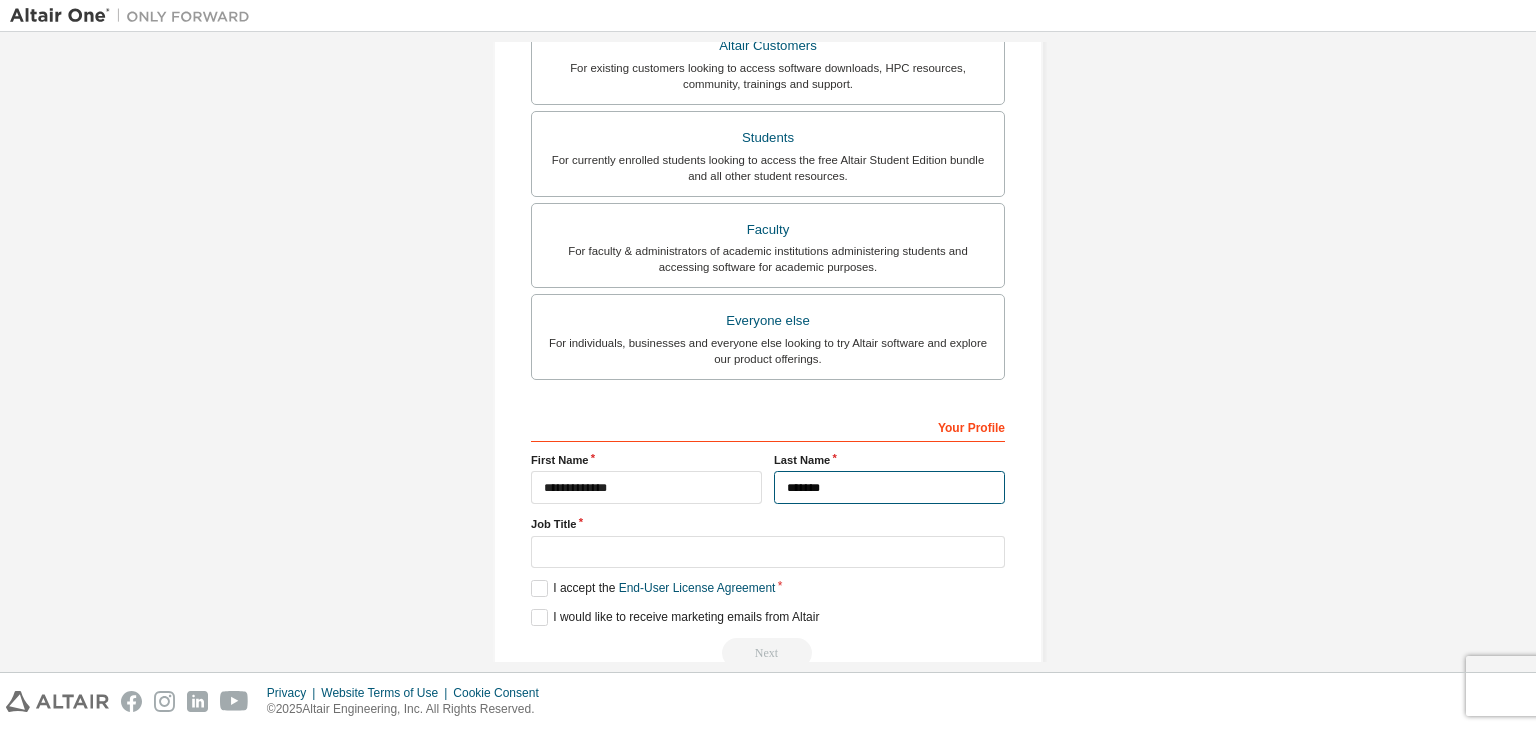 type on "*******" 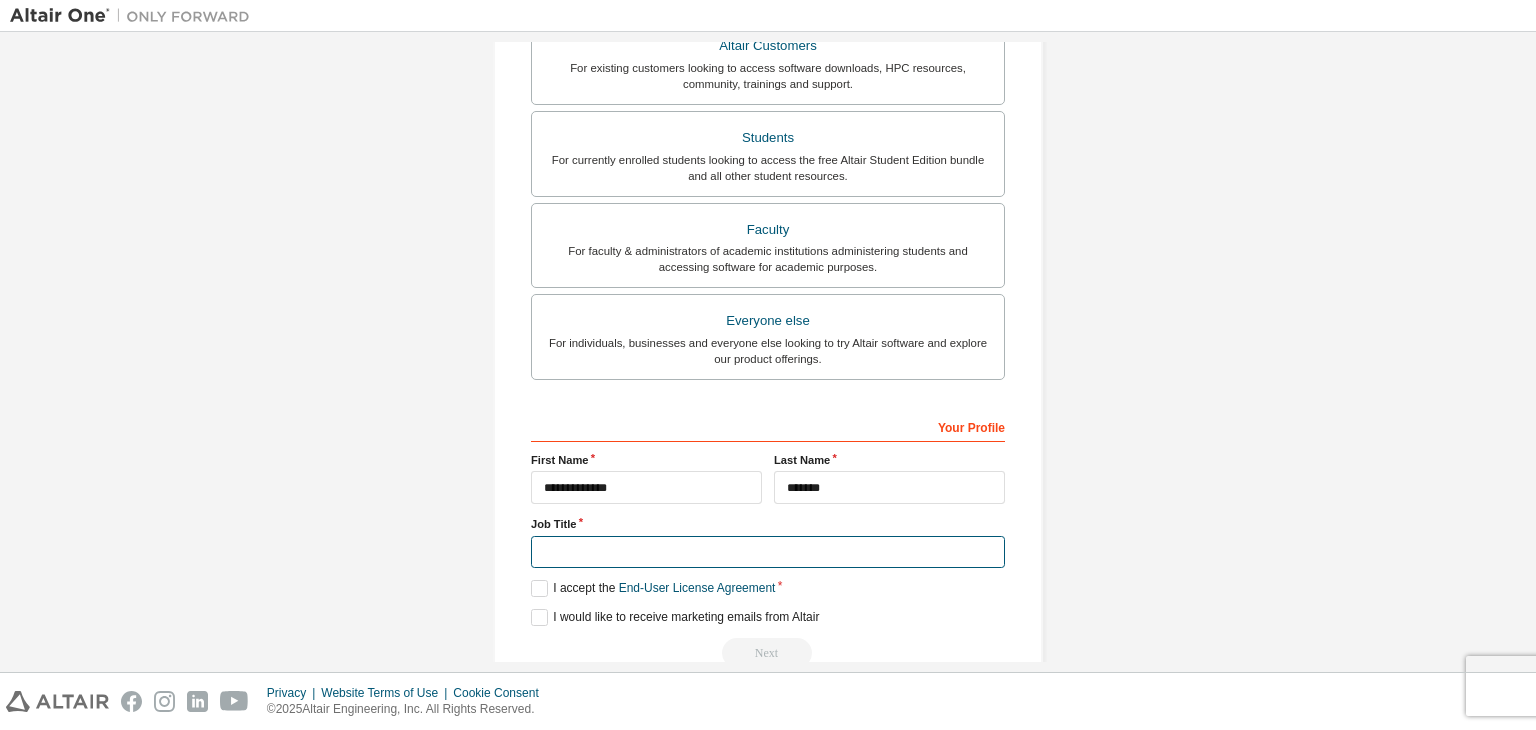 click at bounding box center (768, 552) 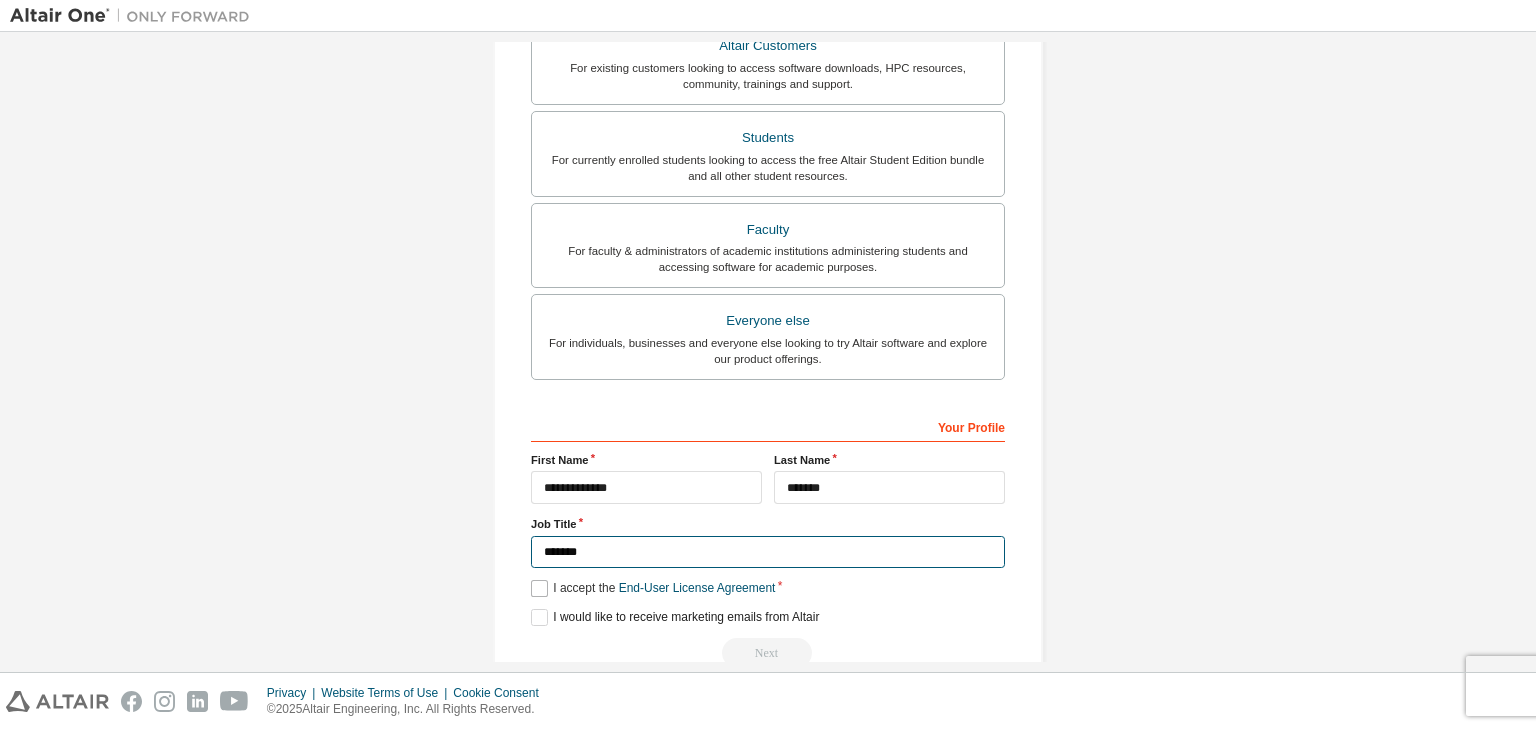 type on "*******" 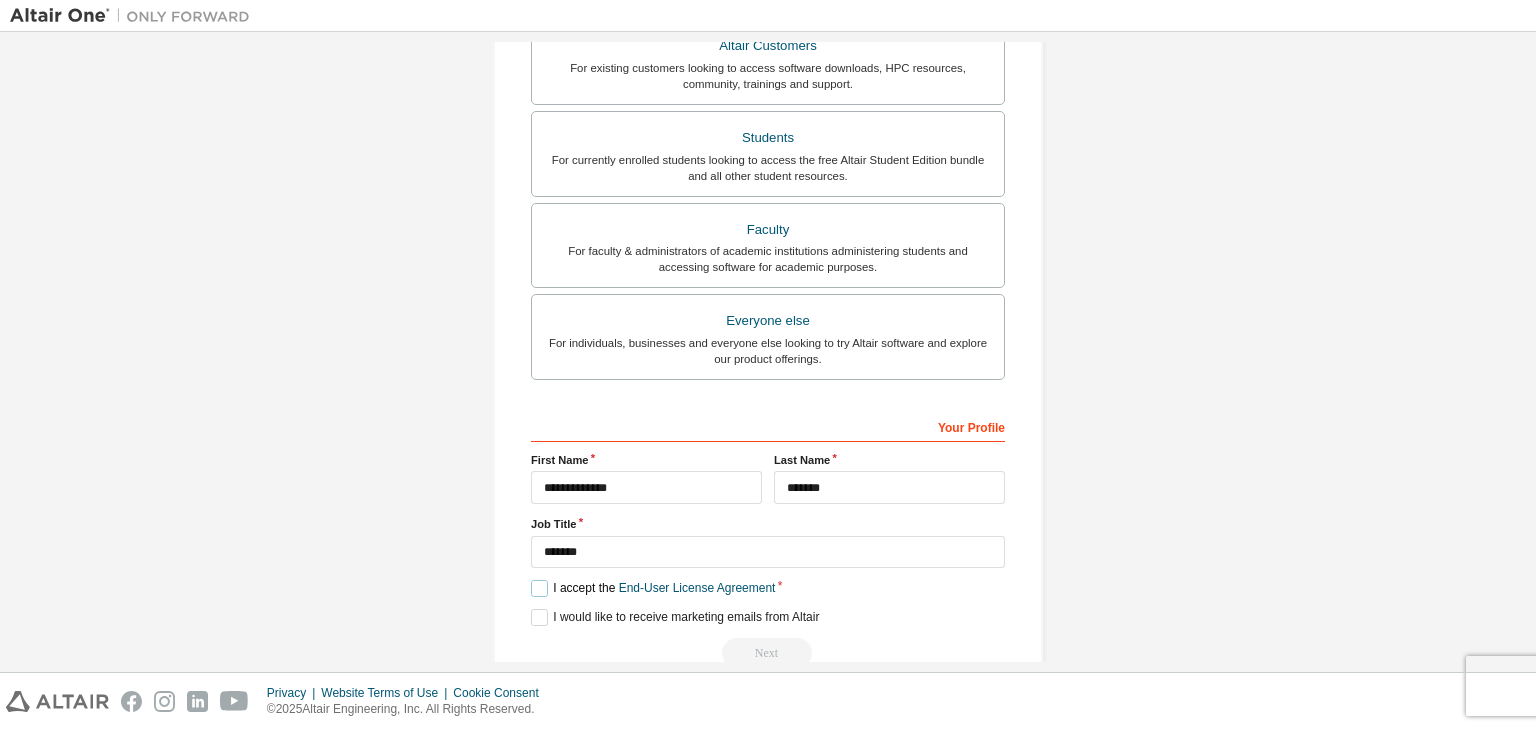 click on "I accept the    End-User License Agreement" at bounding box center [653, 588] 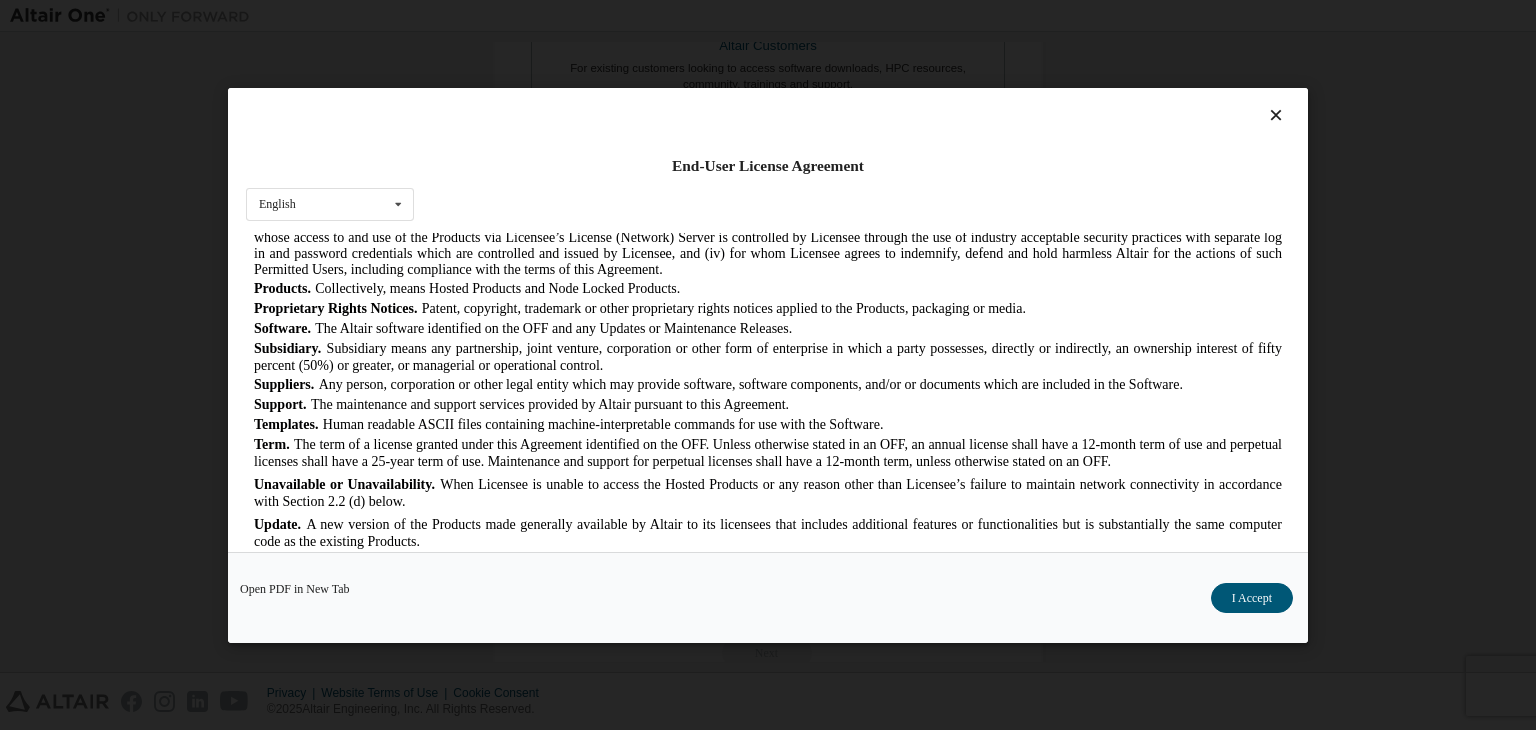 scroll, scrollTop: 1104, scrollLeft: 0, axis: vertical 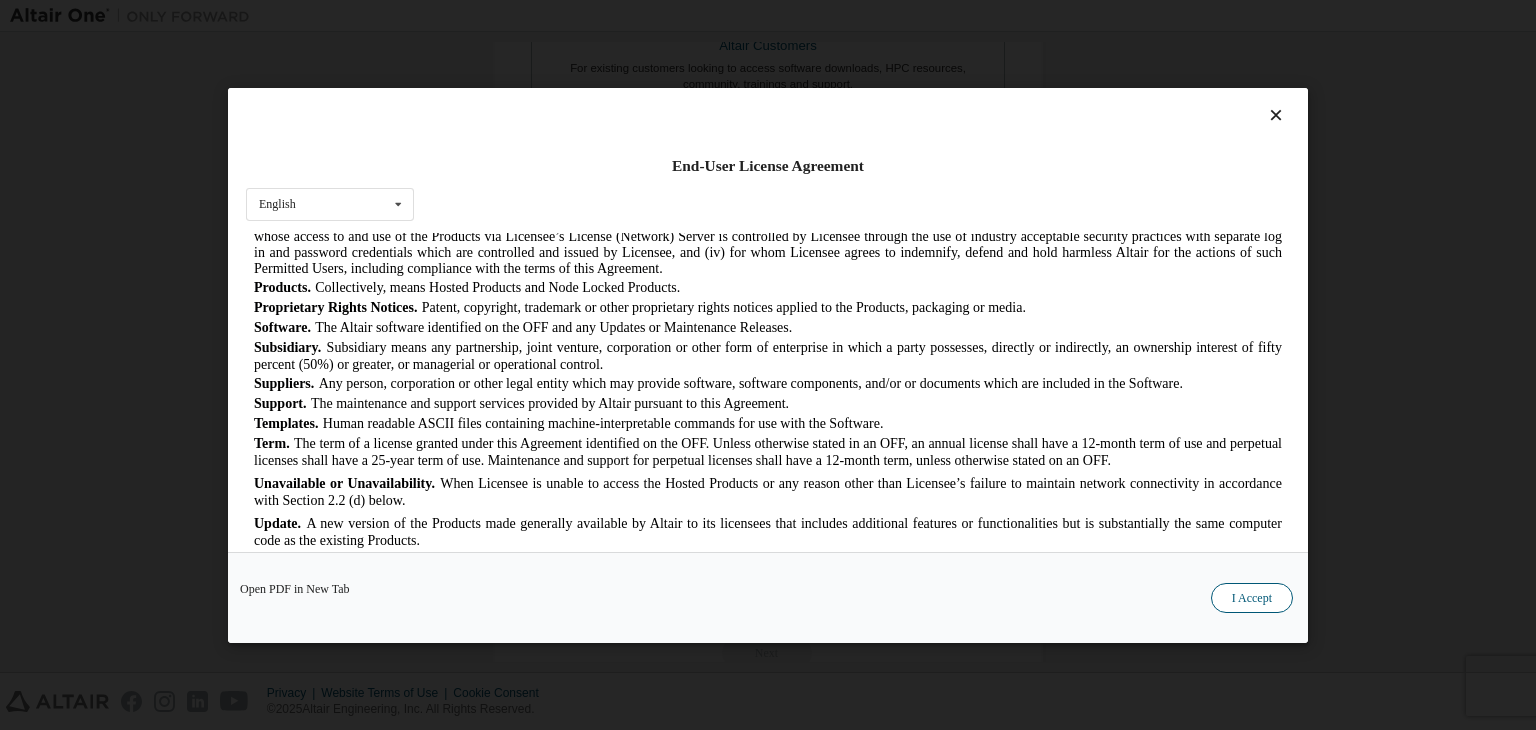 click on "I Accept" at bounding box center [1252, 598] 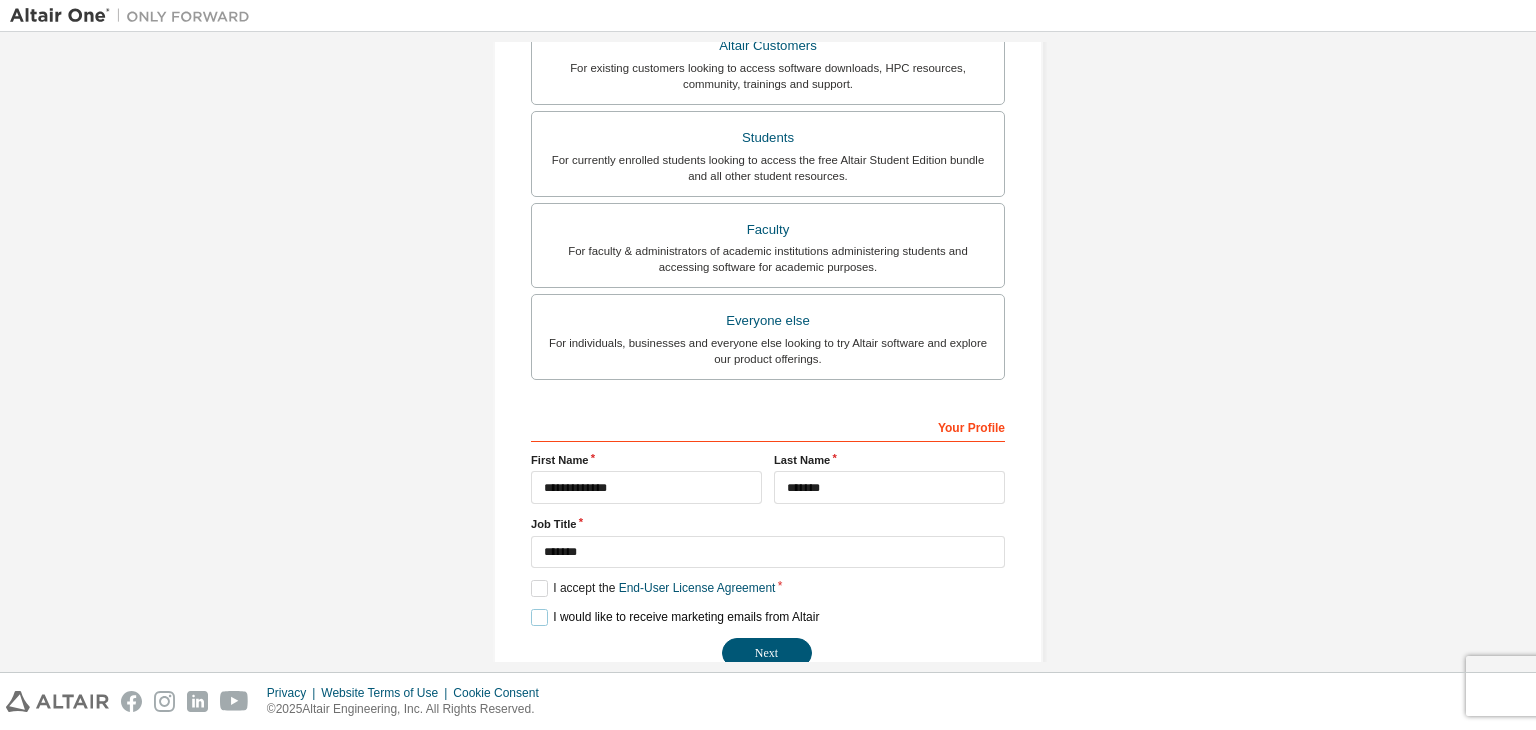 click on "I would like to receive marketing emails from Altair" at bounding box center (675, 617) 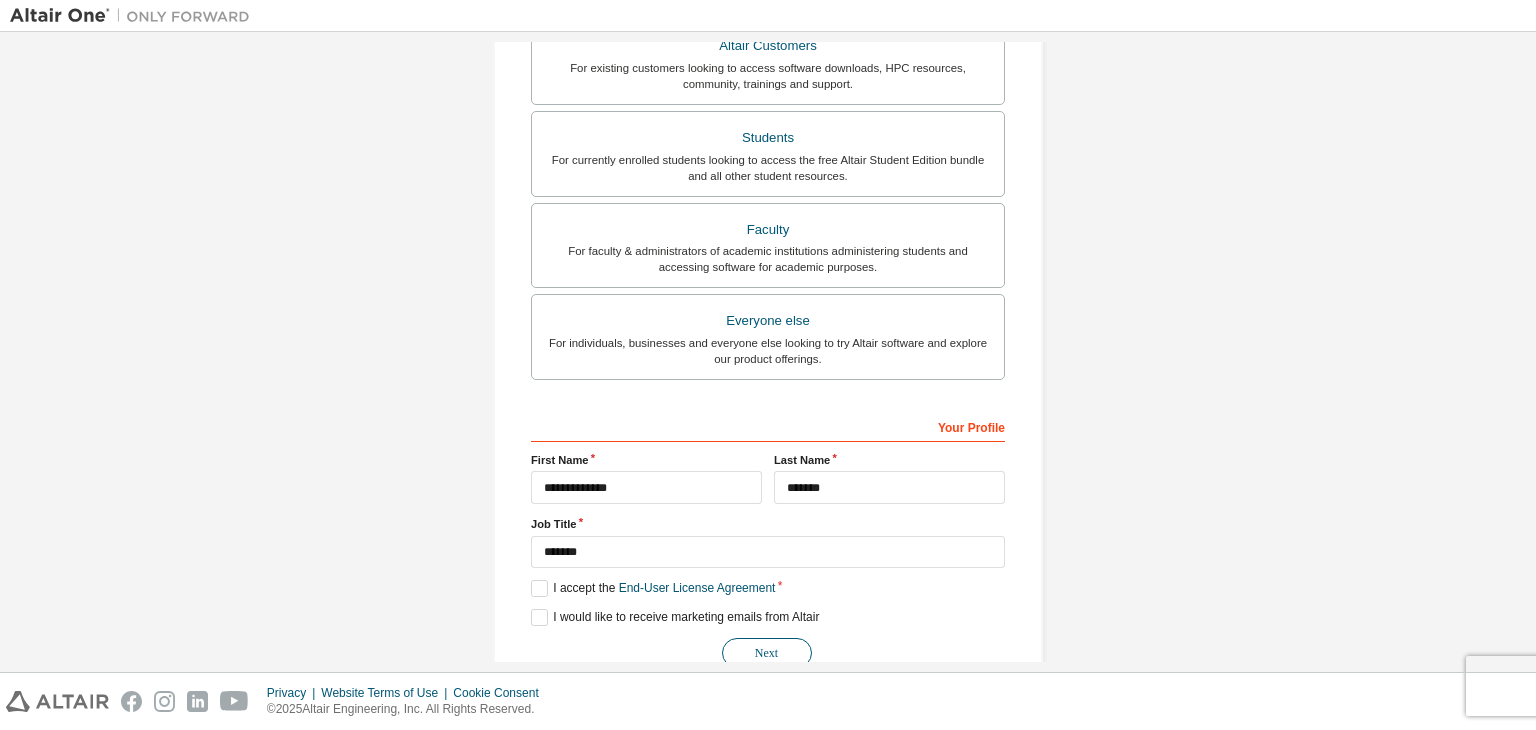click on "Next" at bounding box center [767, 653] 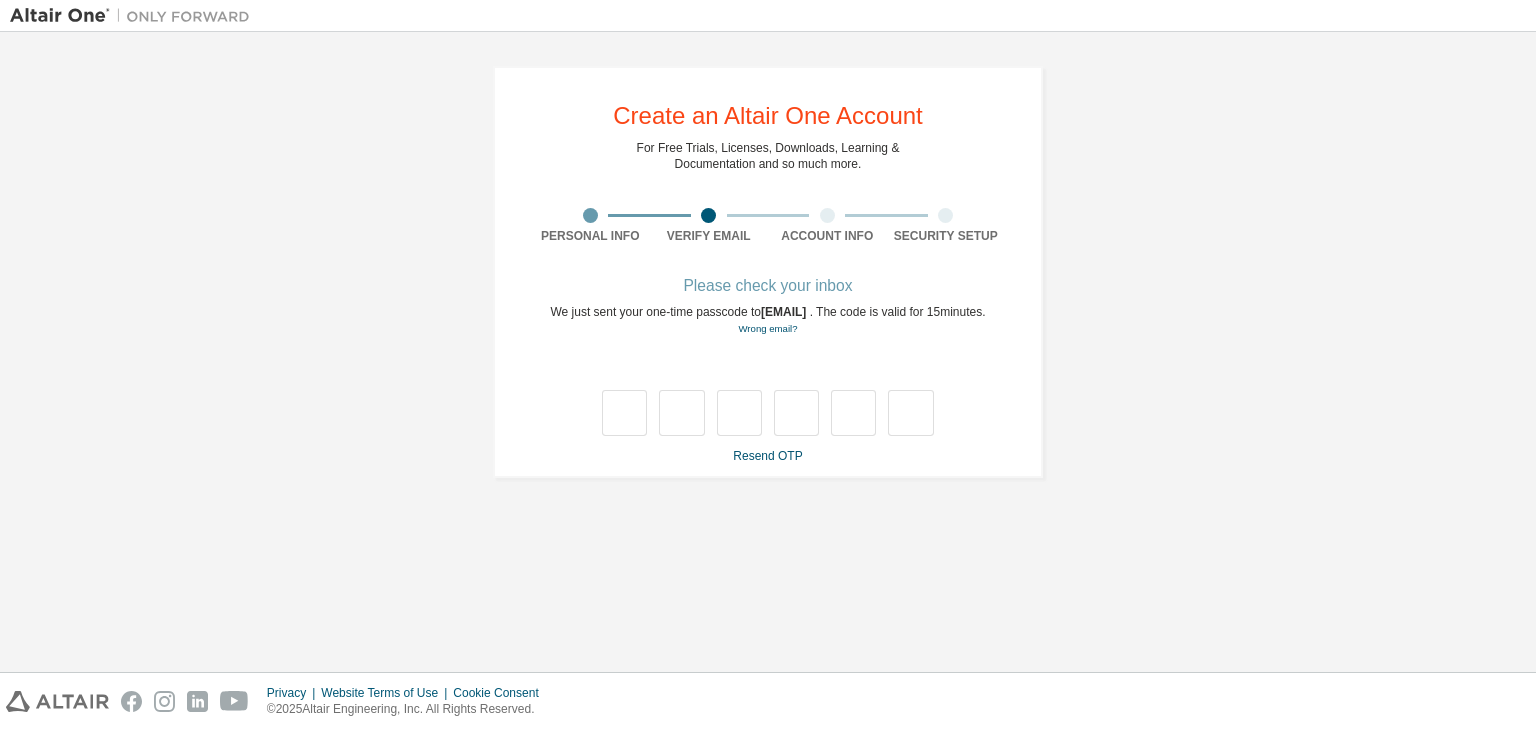 scroll, scrollTop: 0, scrollLeft: 0, axis: both 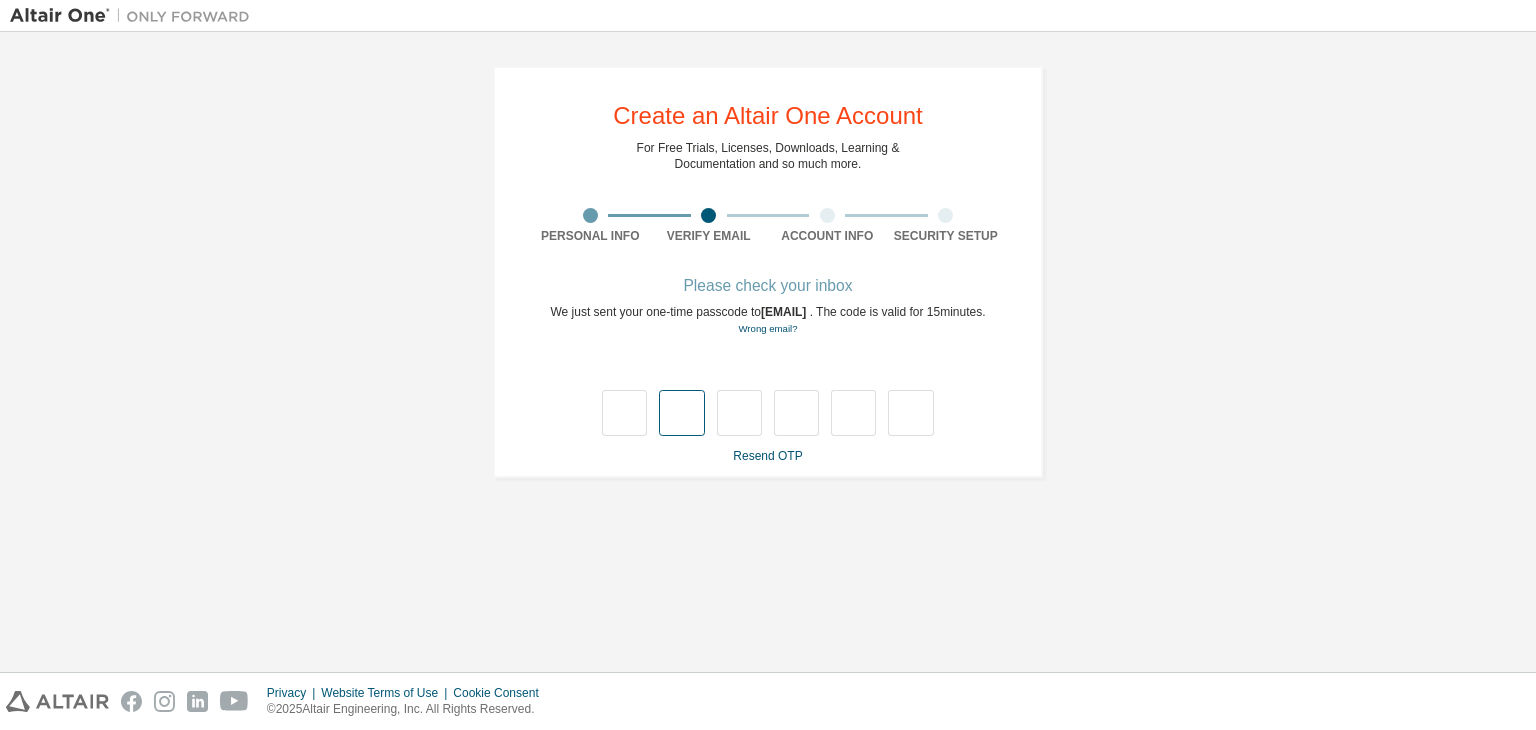 type on "*" 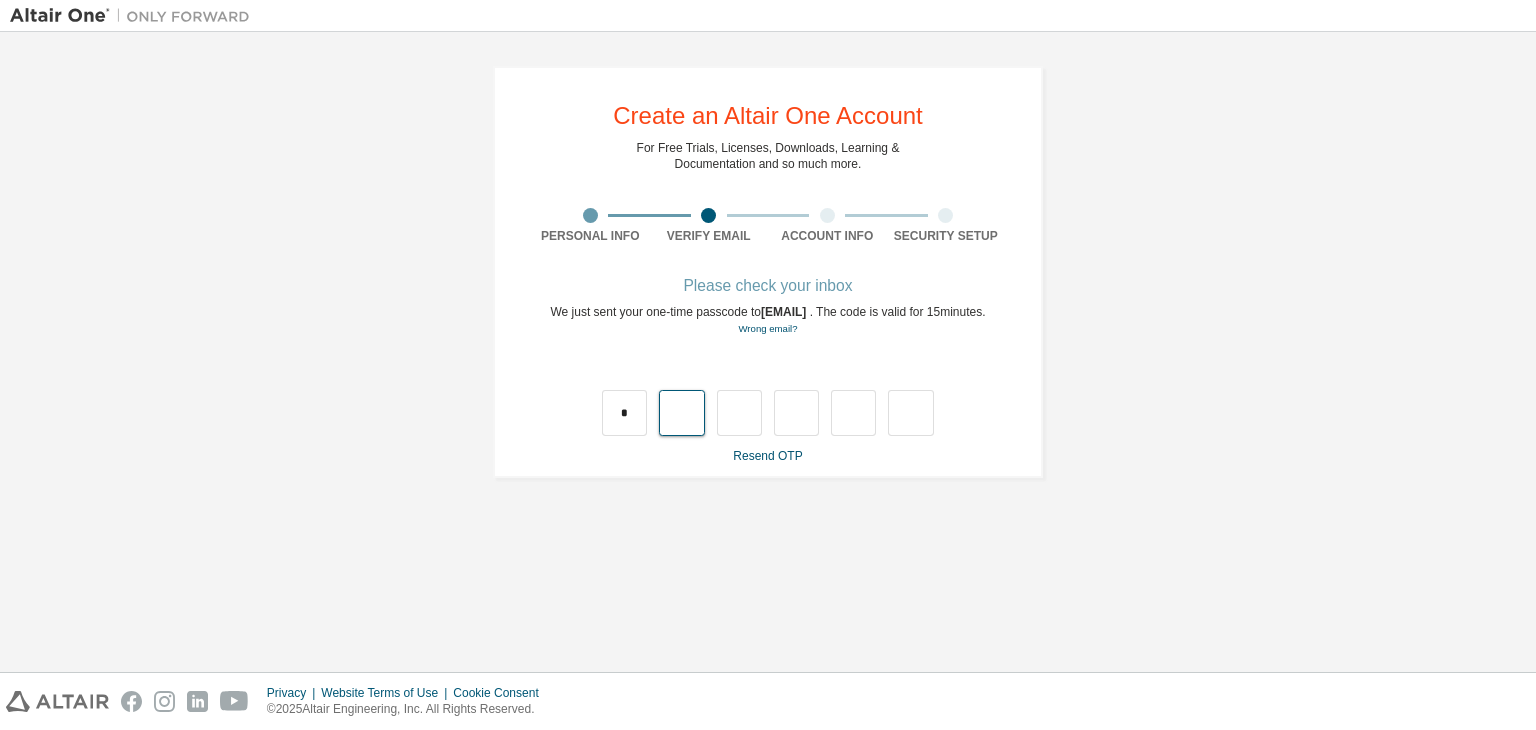 type on "*" 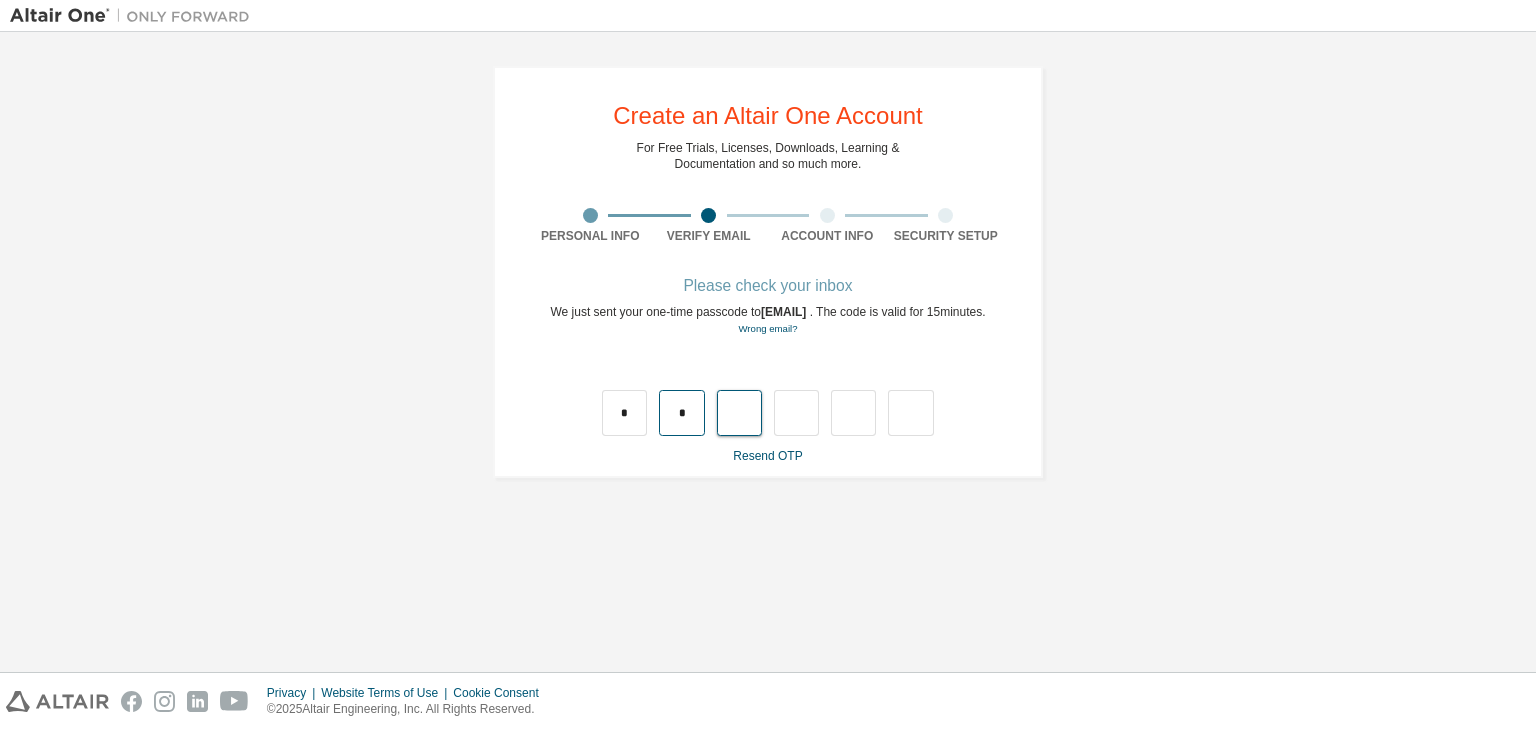 type on "*" 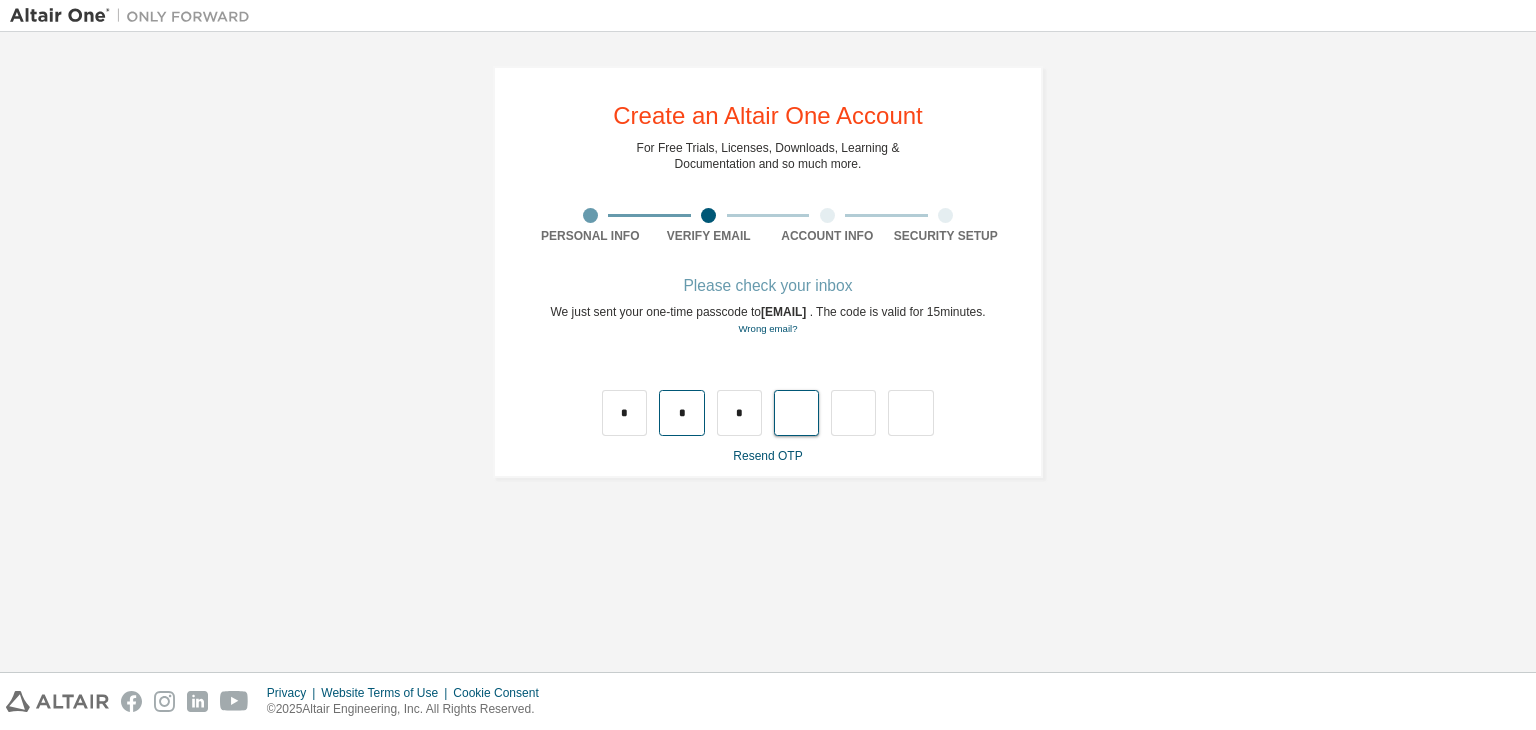 type on "*" 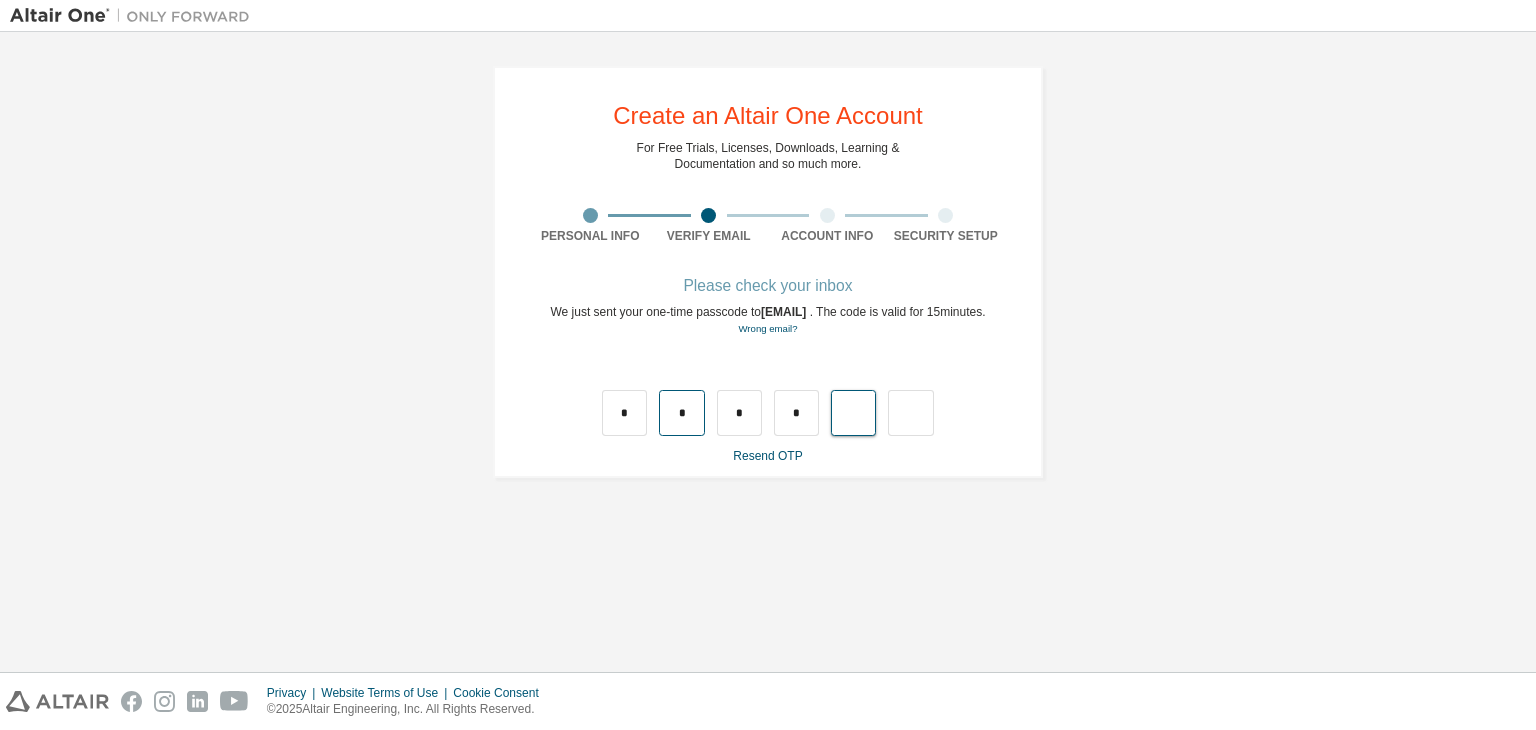 type on "*" 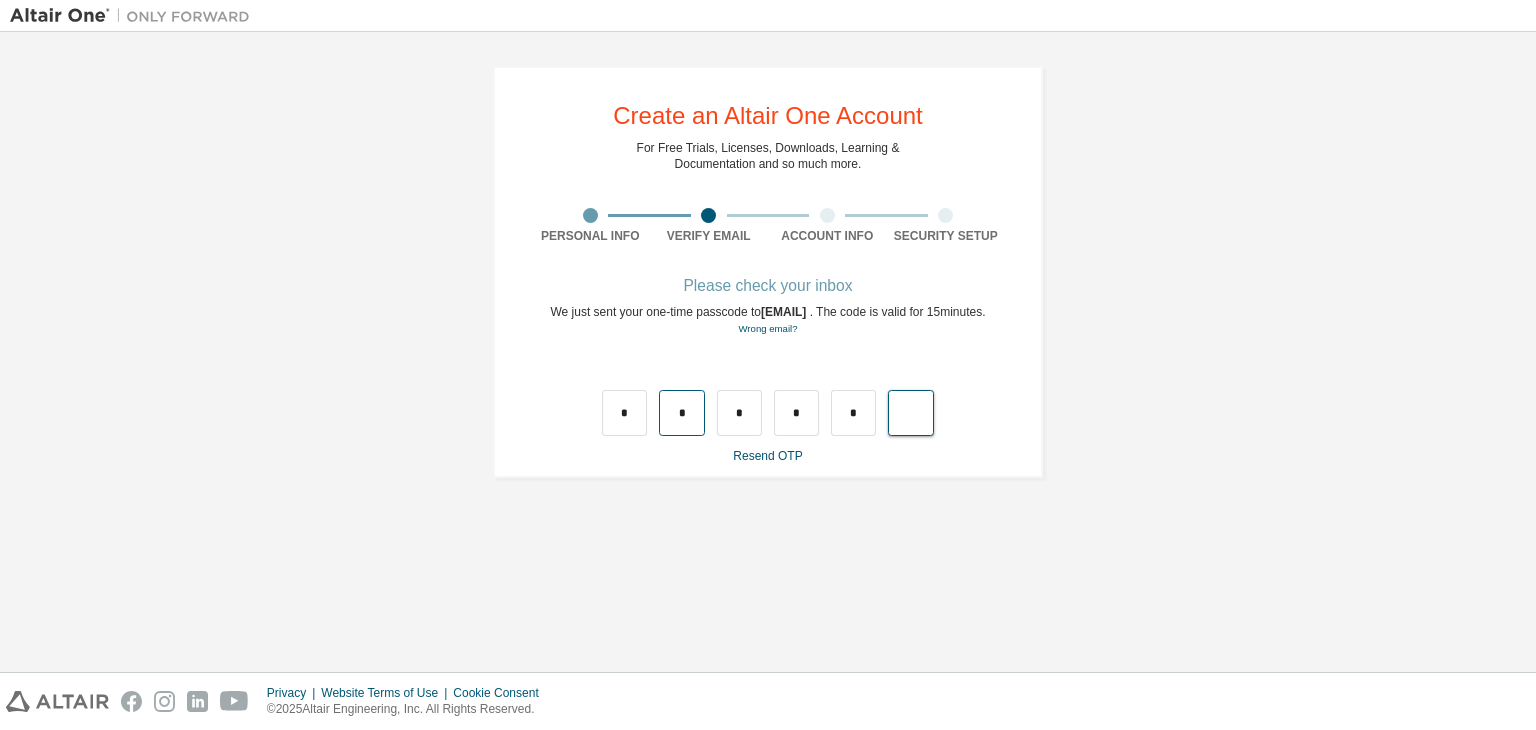 type on "*" 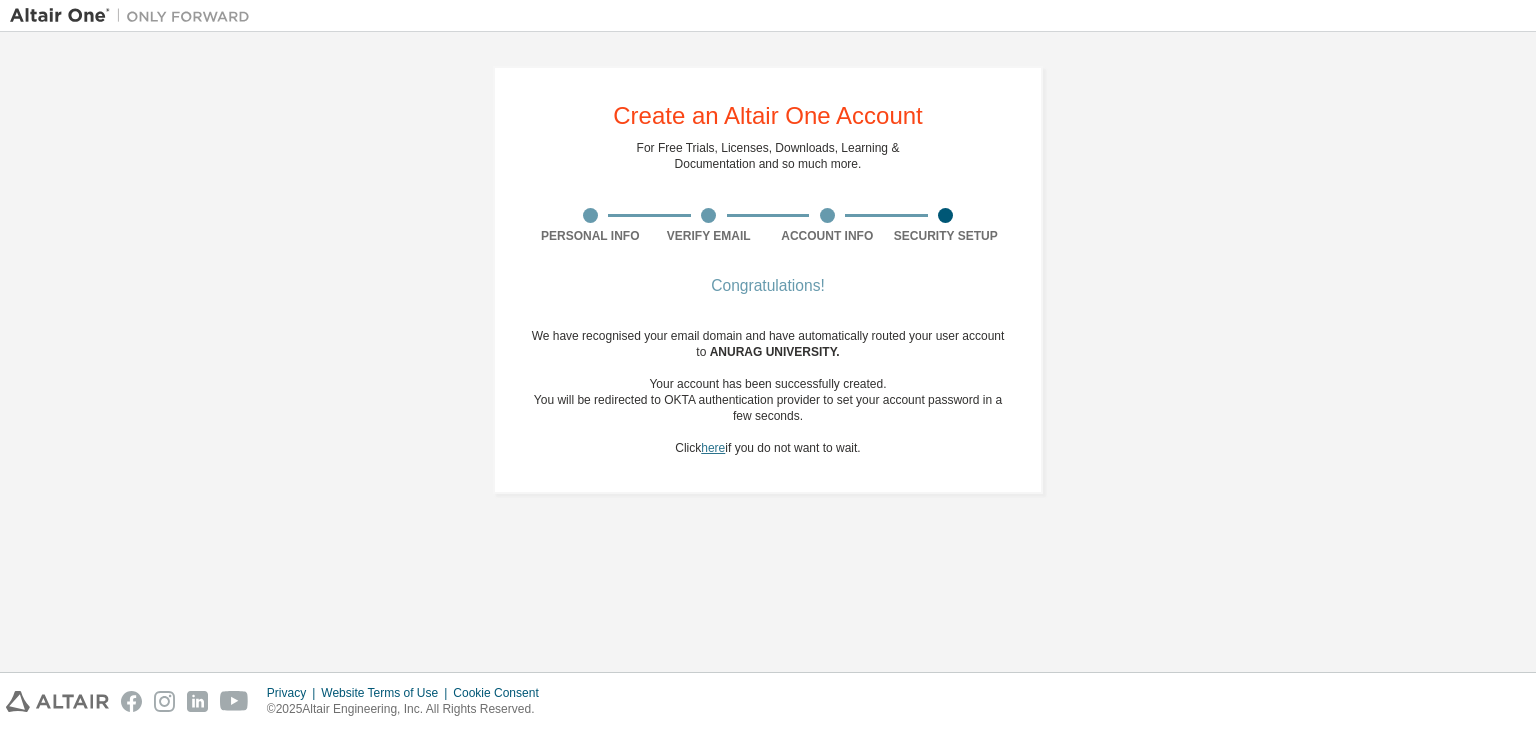 click on "here" at bounding box center (713, 448) 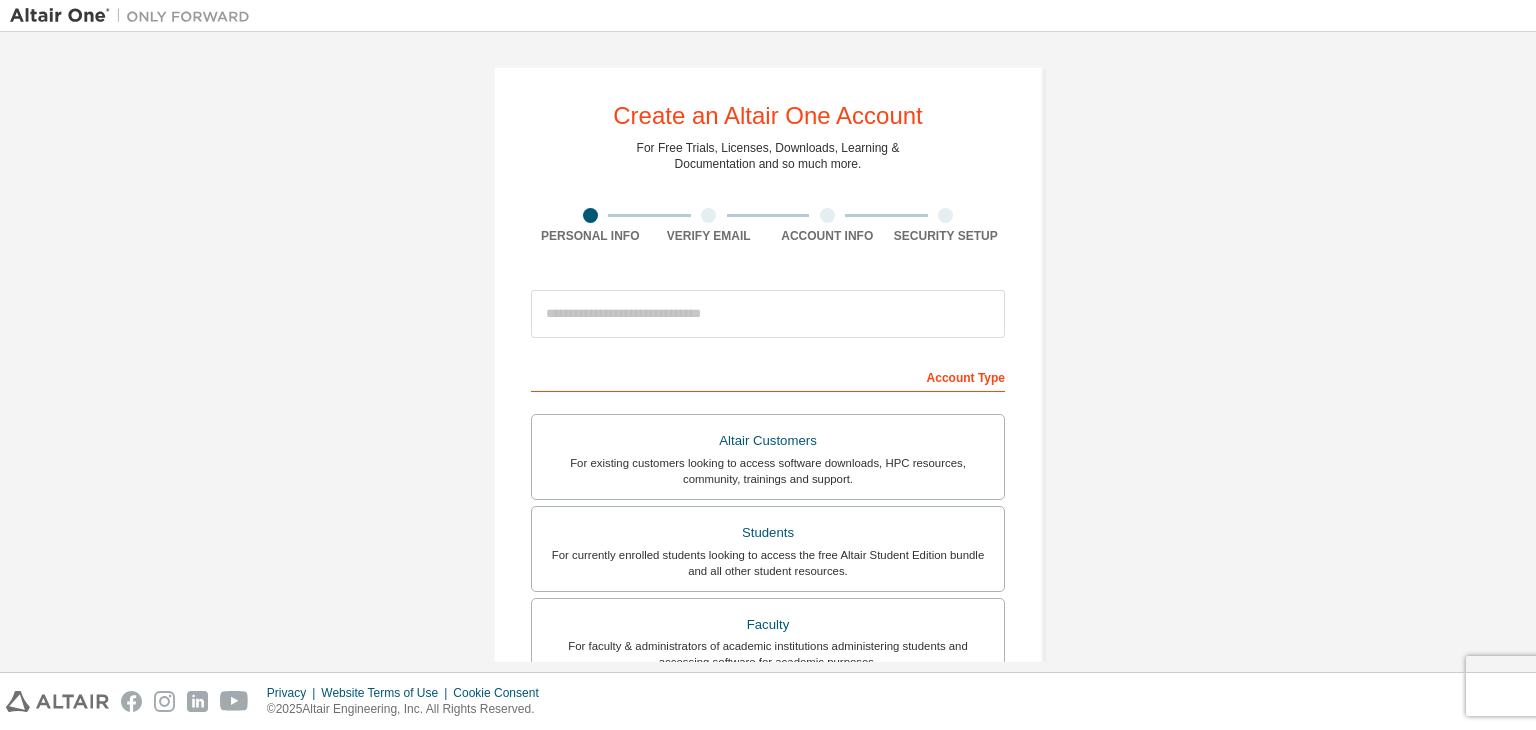 scroll, scrollTop: 0, scrollLeft: 0, axis: both 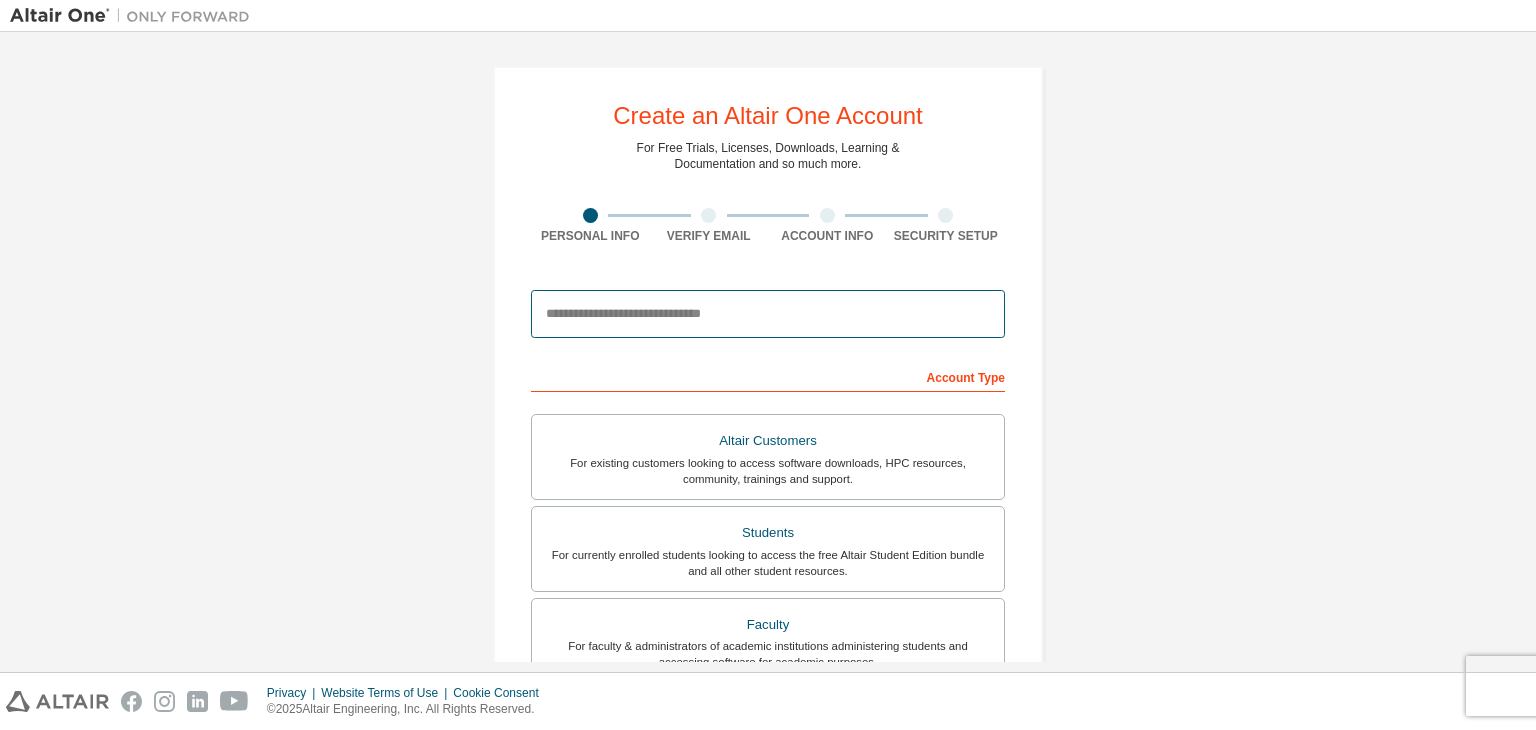 click at bounding box center (768, 314) 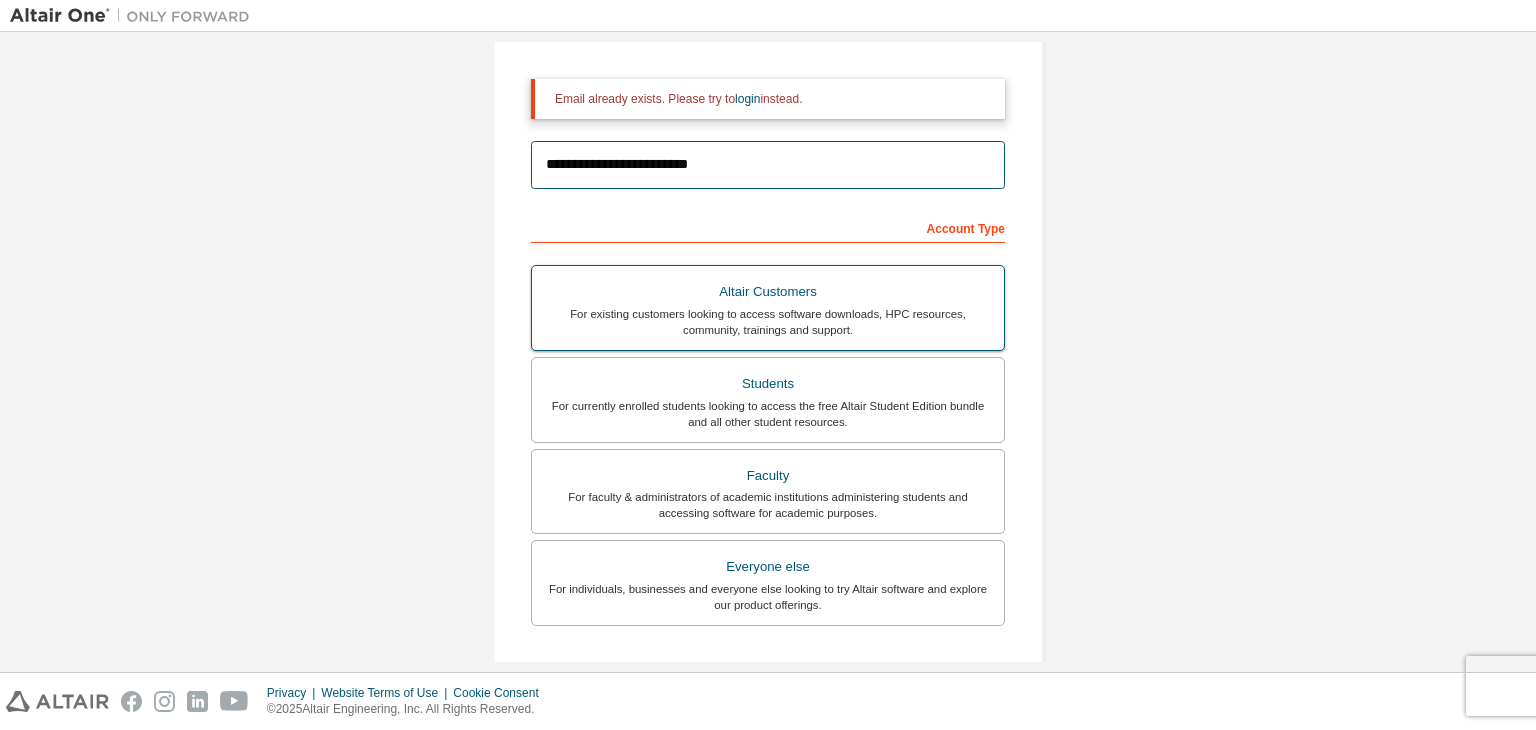 scroll, scrollTop: 214, scrollLeft: 0, axis: vertical 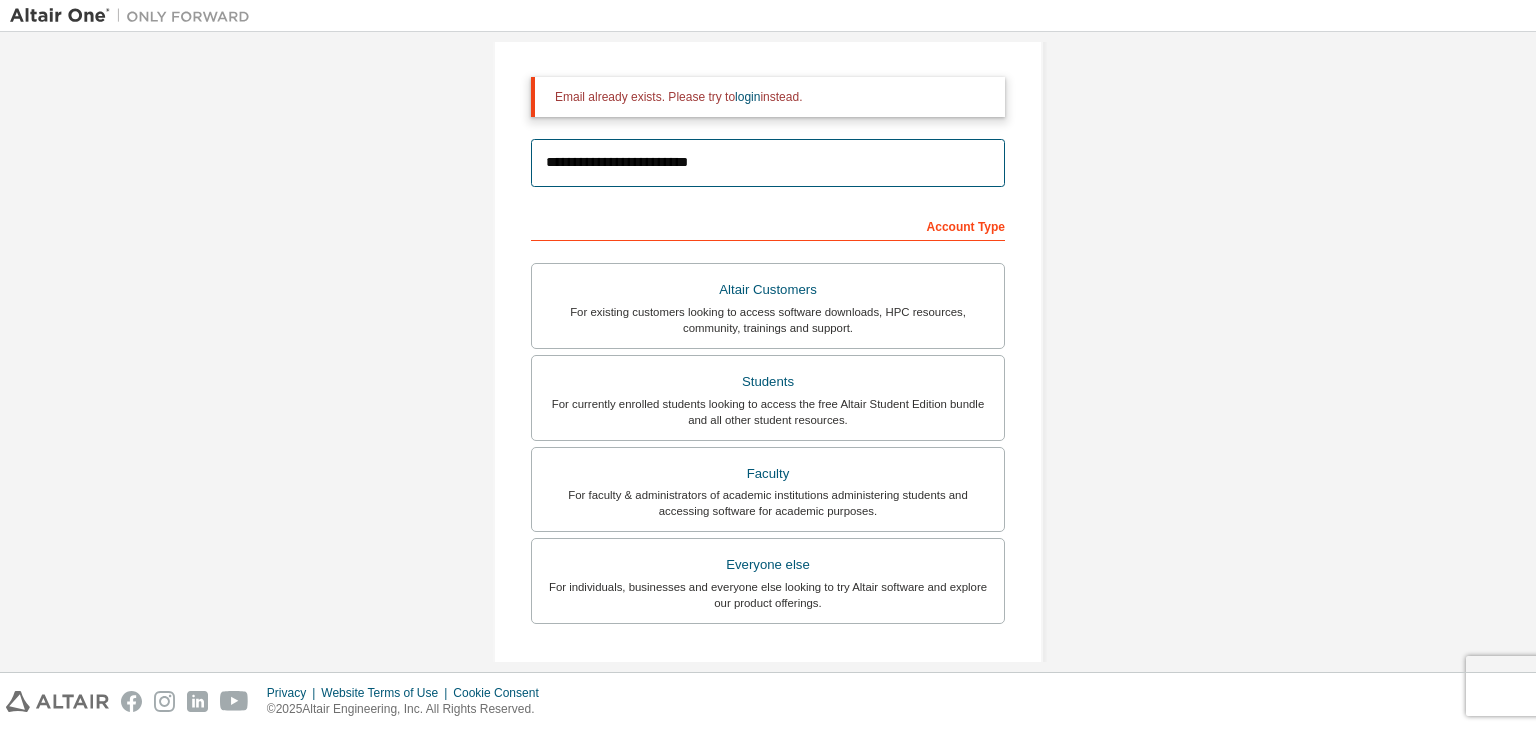 click on "**********" at bounding box center (768, 163) 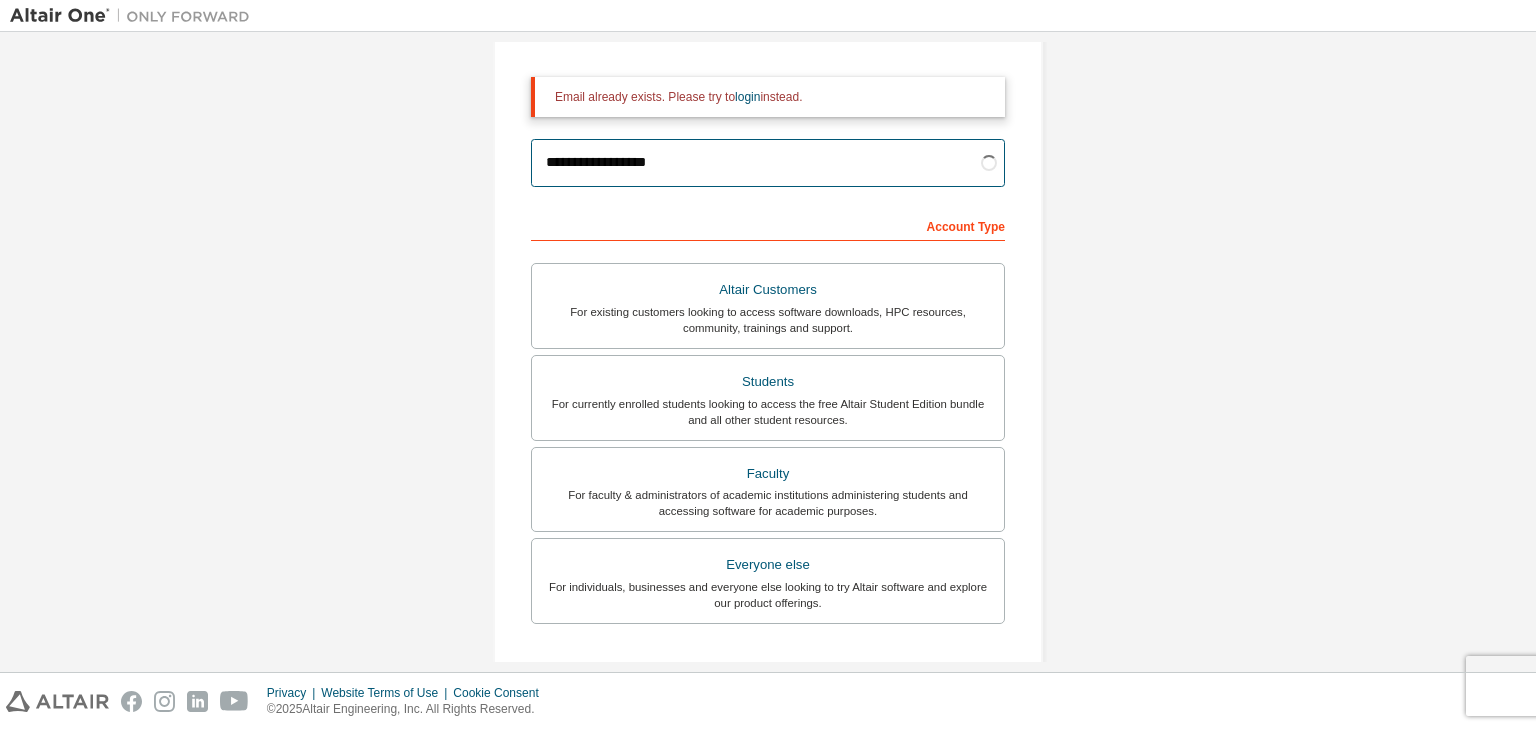 scroll, scrollTop: 151, scrollLeft: 0, axis: vertical 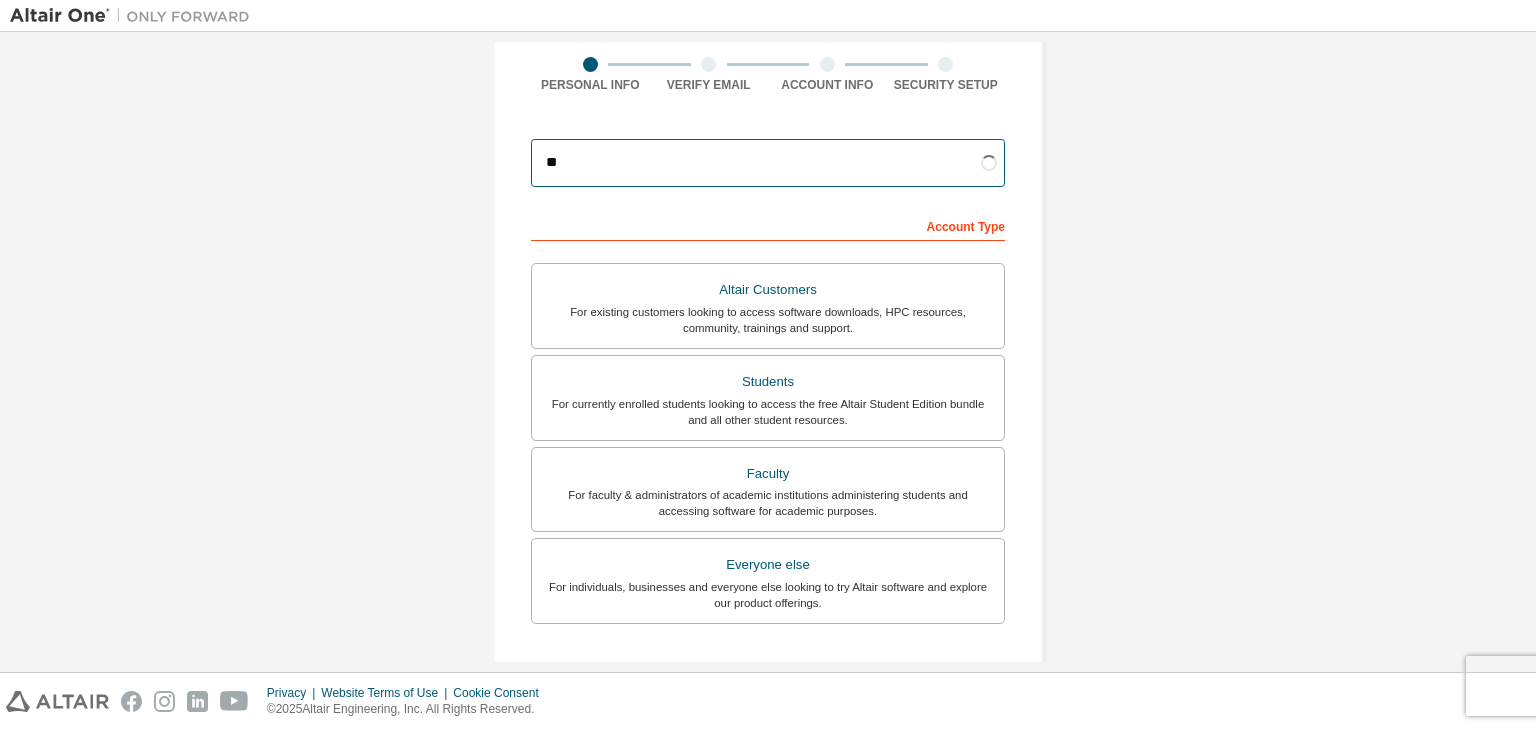 type on "*" 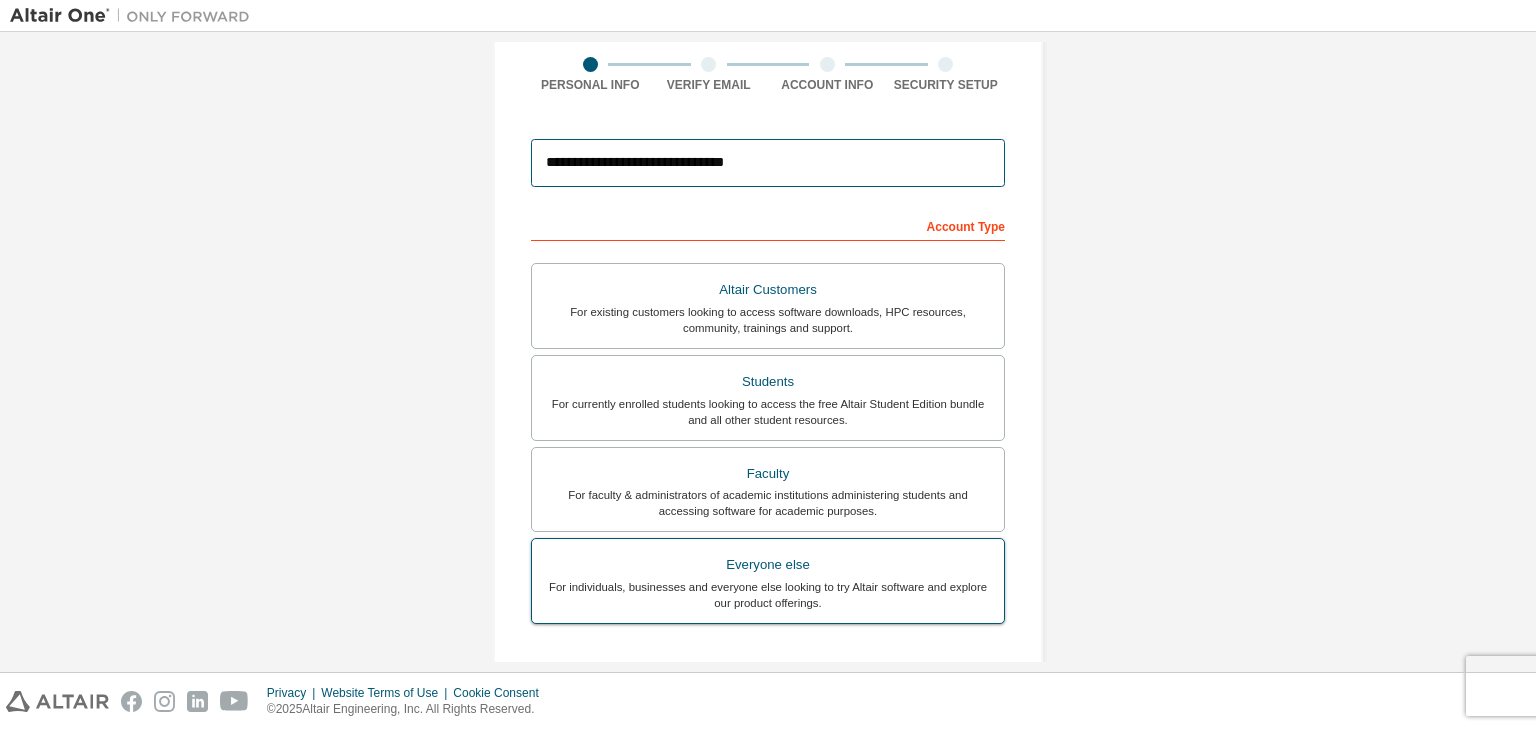 type on "**********" 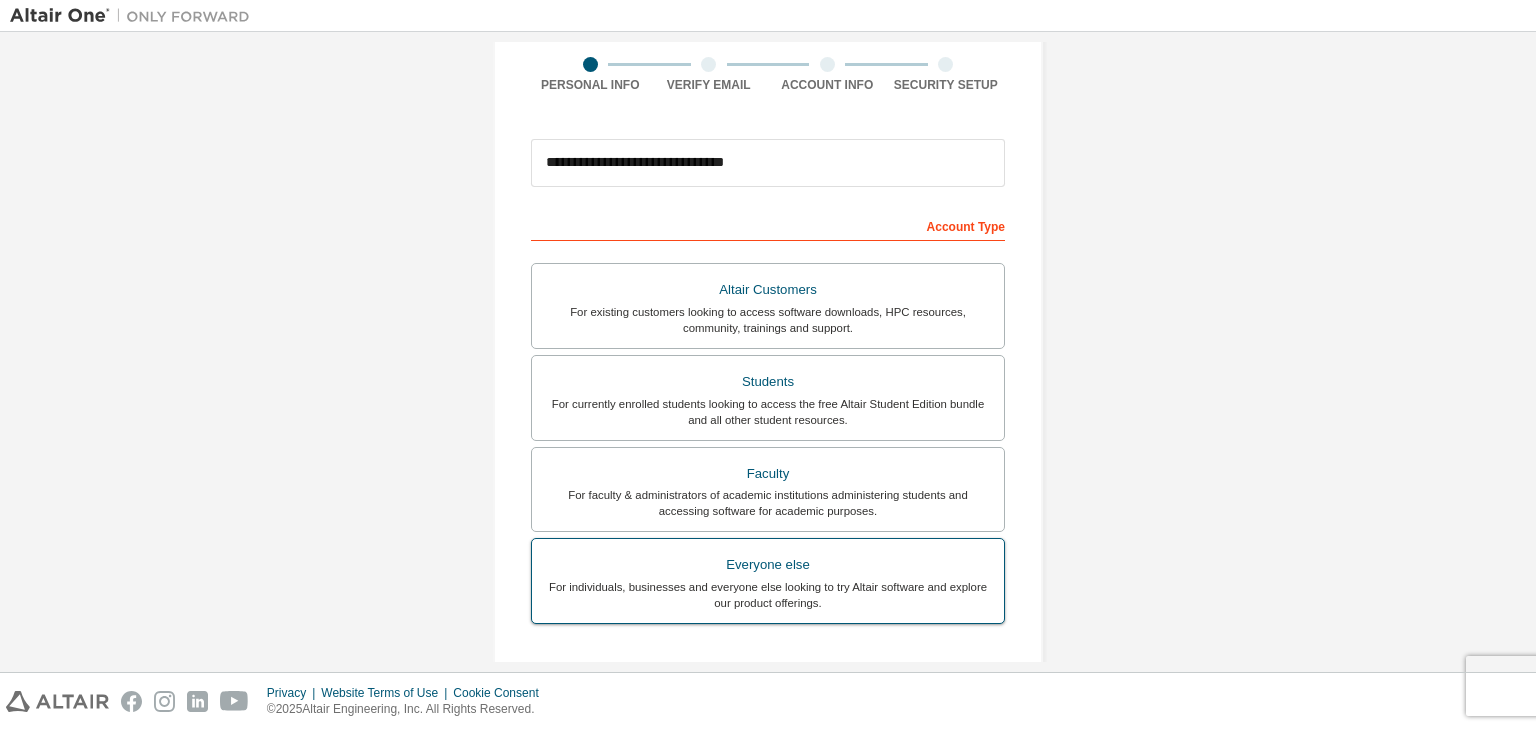 click on "For individuals, businesses and everyone else looking to try Altair software and explore our product offerings." at bounding box center [768, 595] 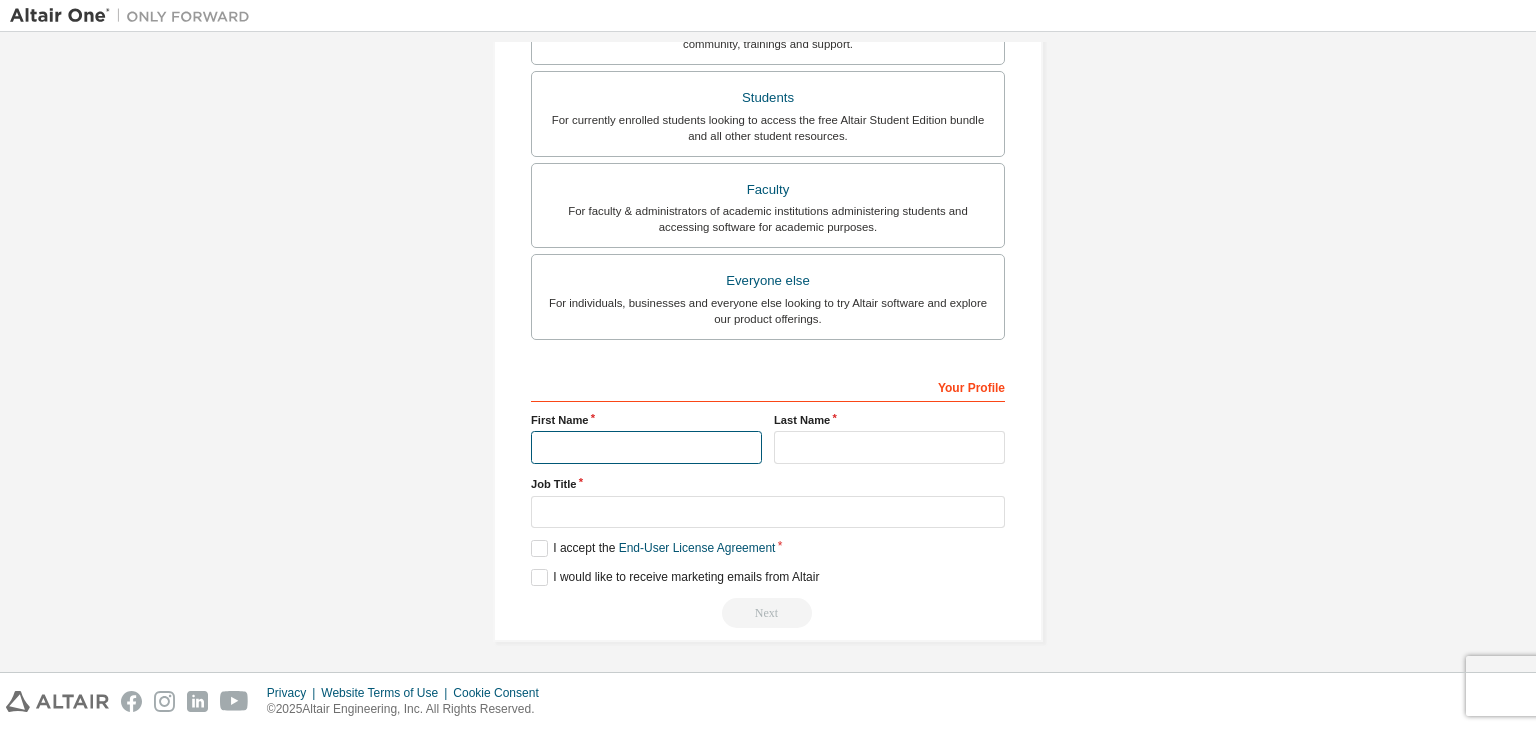 click at bounding box center [646, 447] 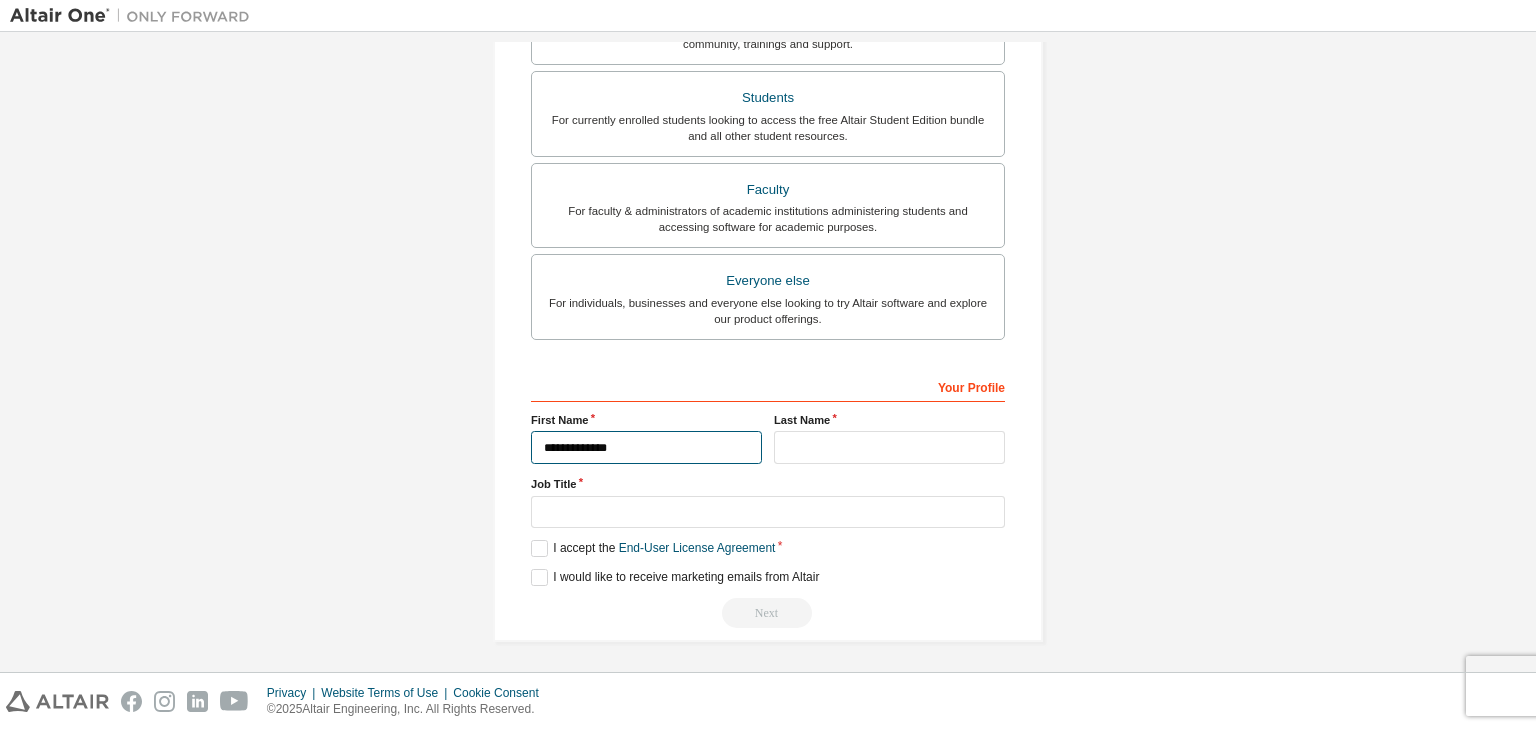 type on "**********" 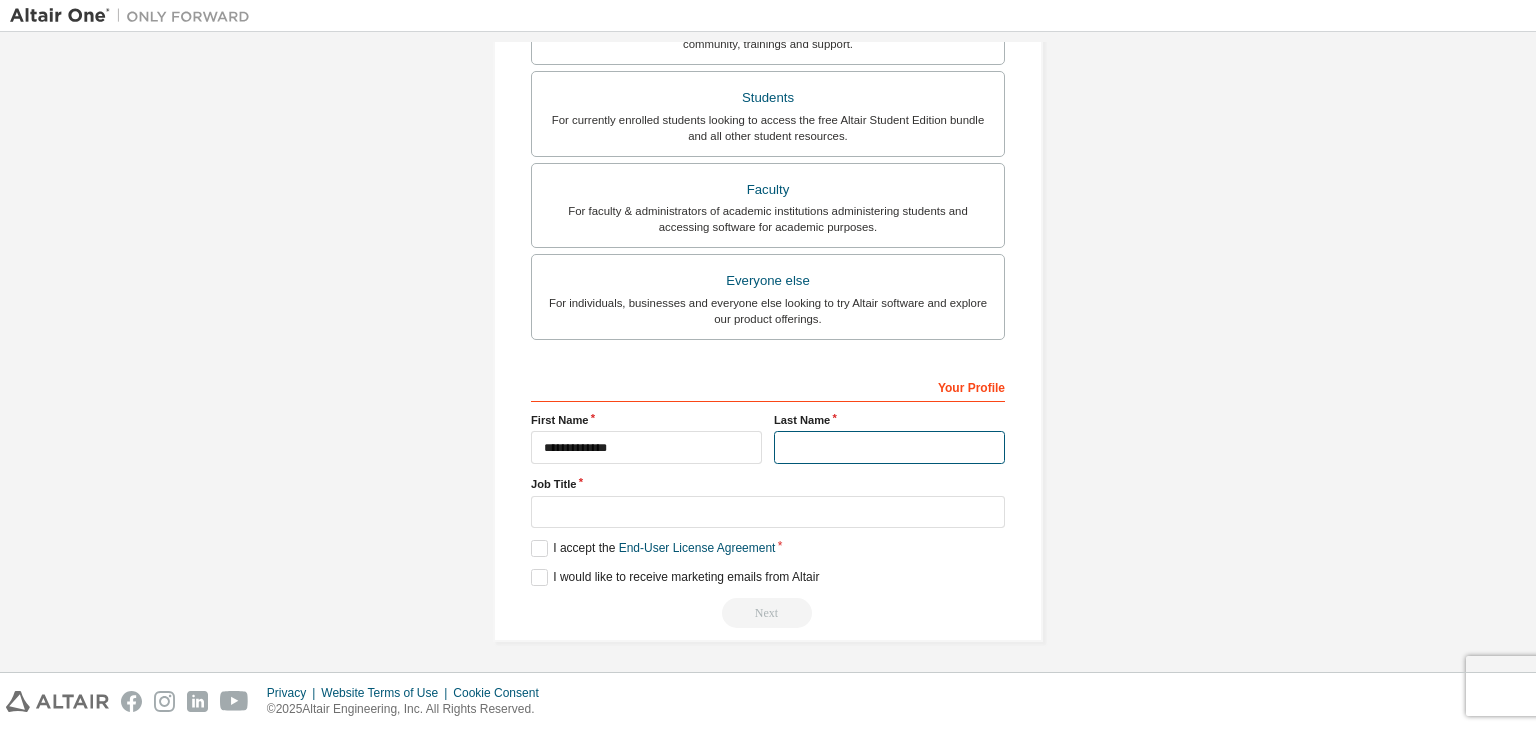 click at bounding box center (889, 447) 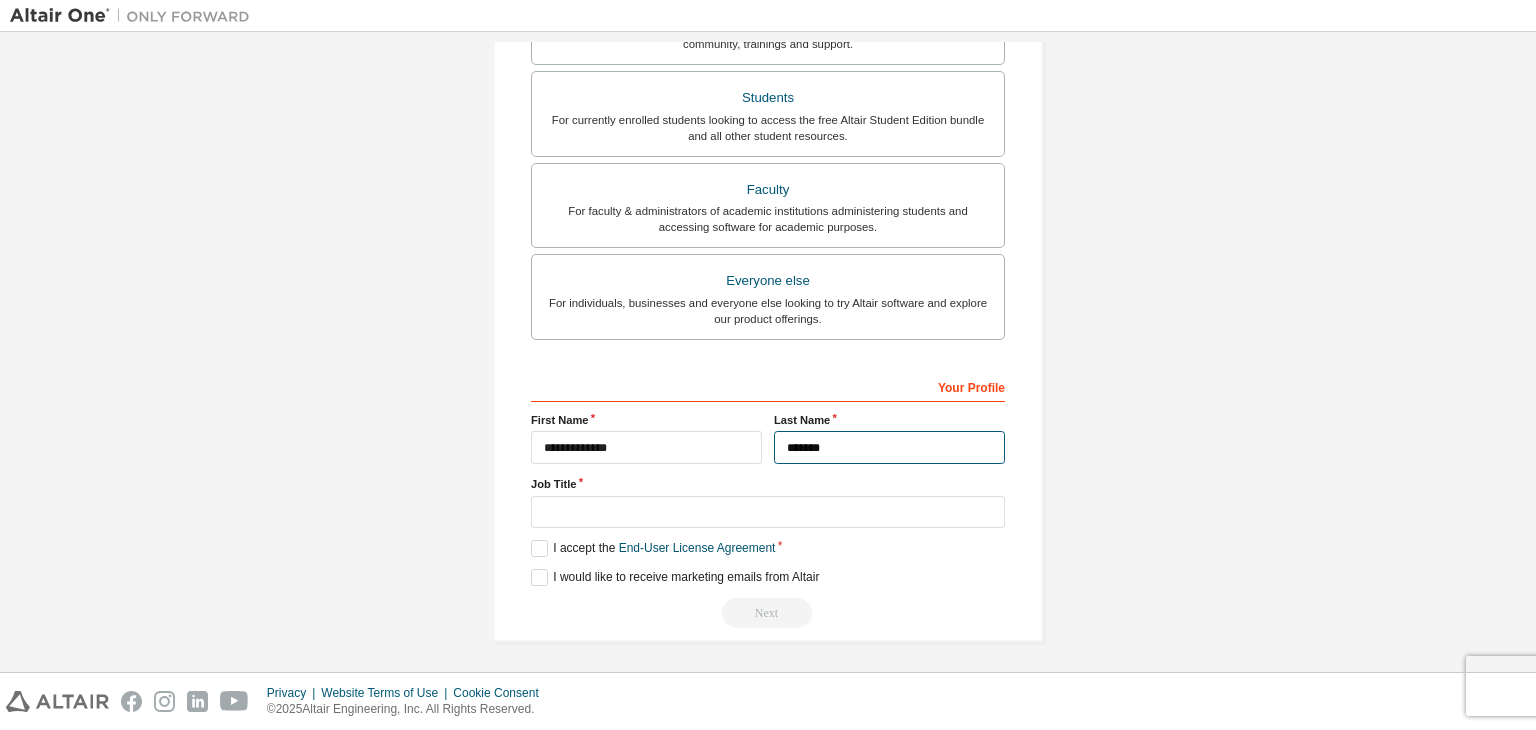 type on "*******" 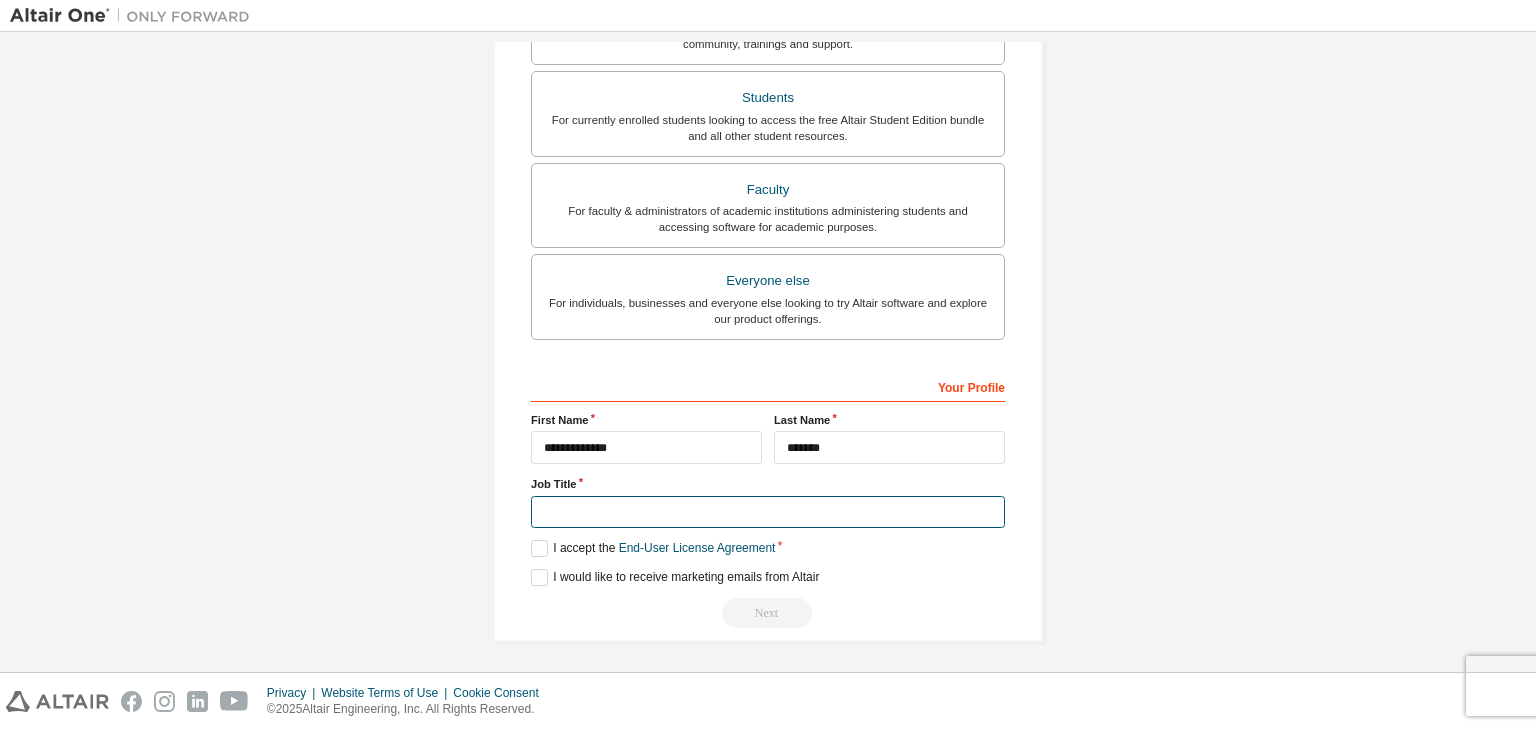 click at bounding box center [768, 512] 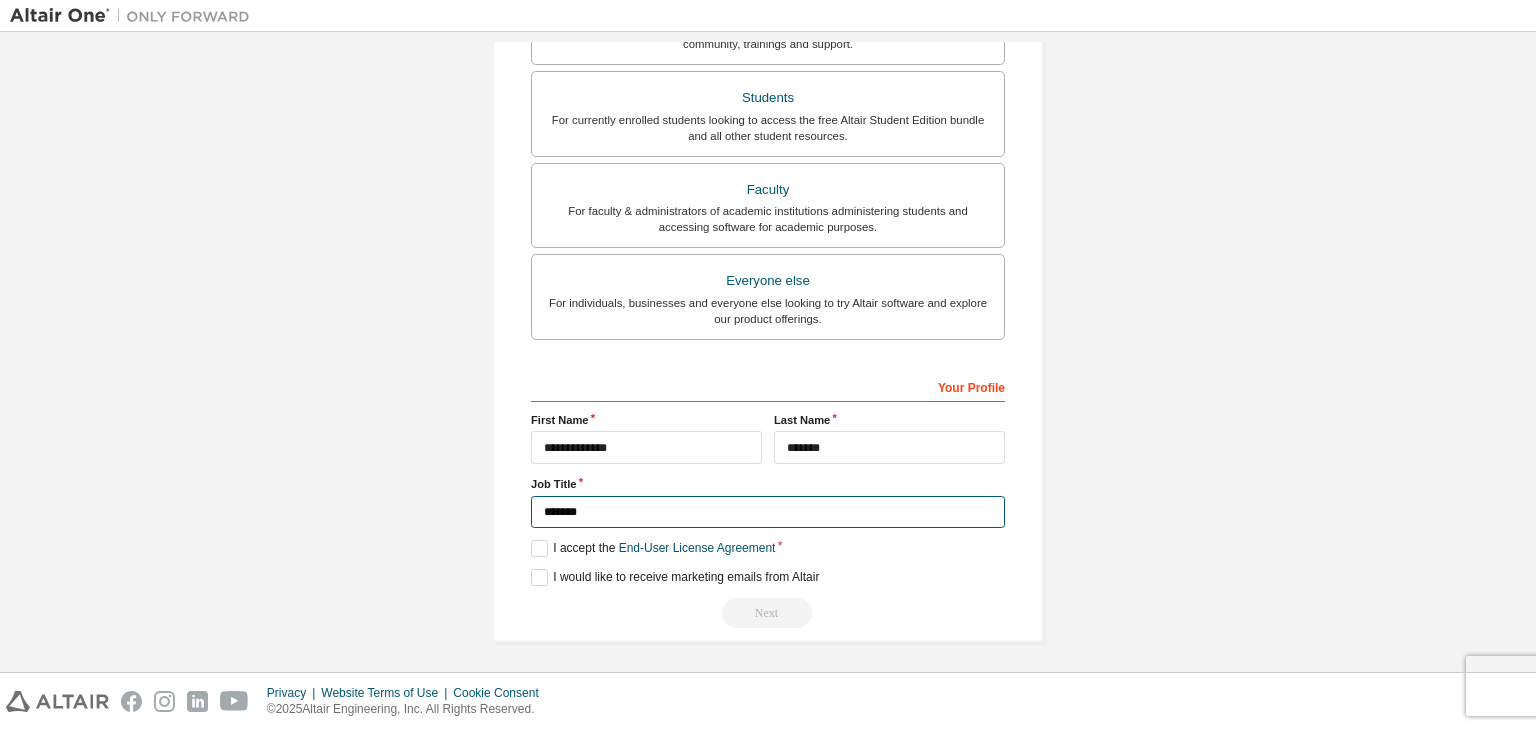 type on "*******" 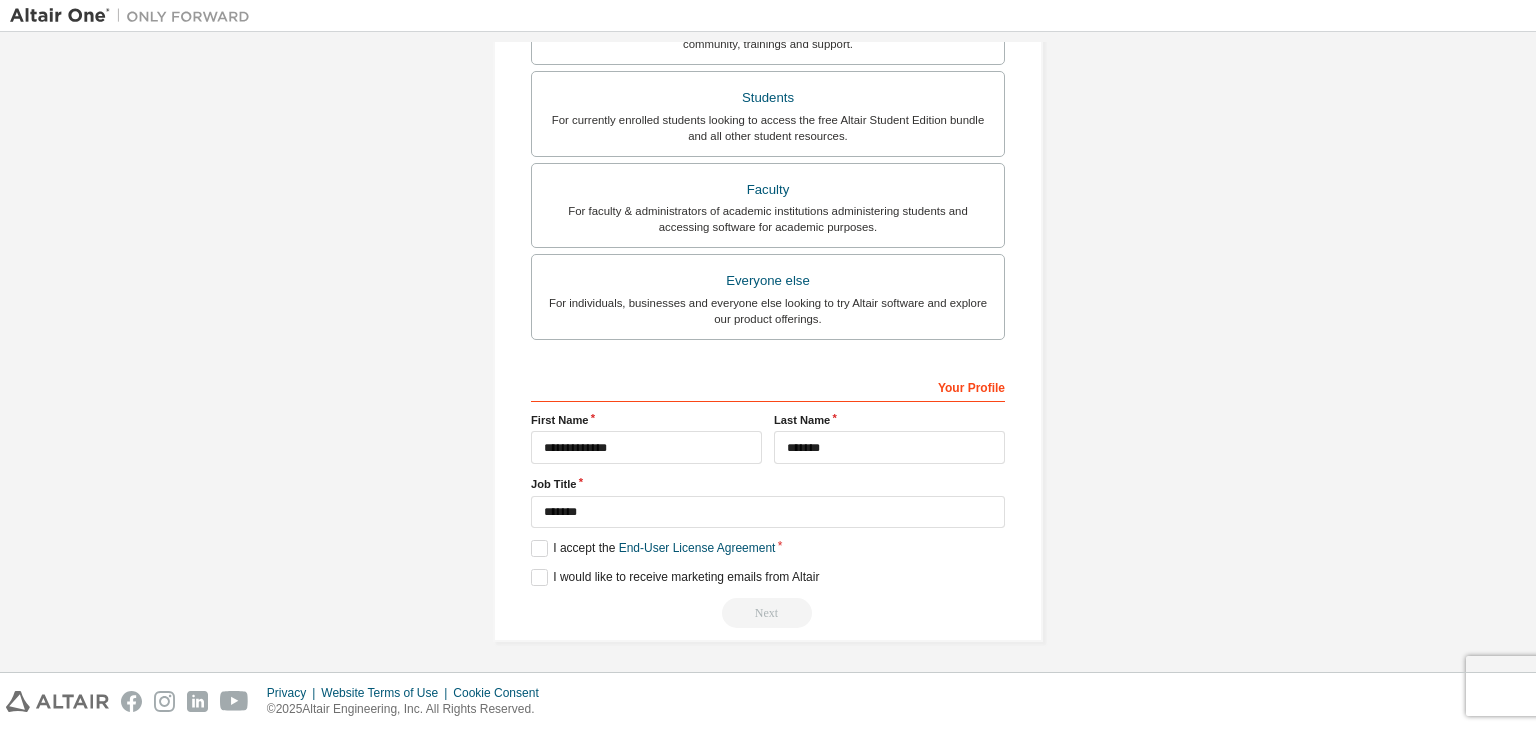 click on "**********" at bounding box center [768, 499] 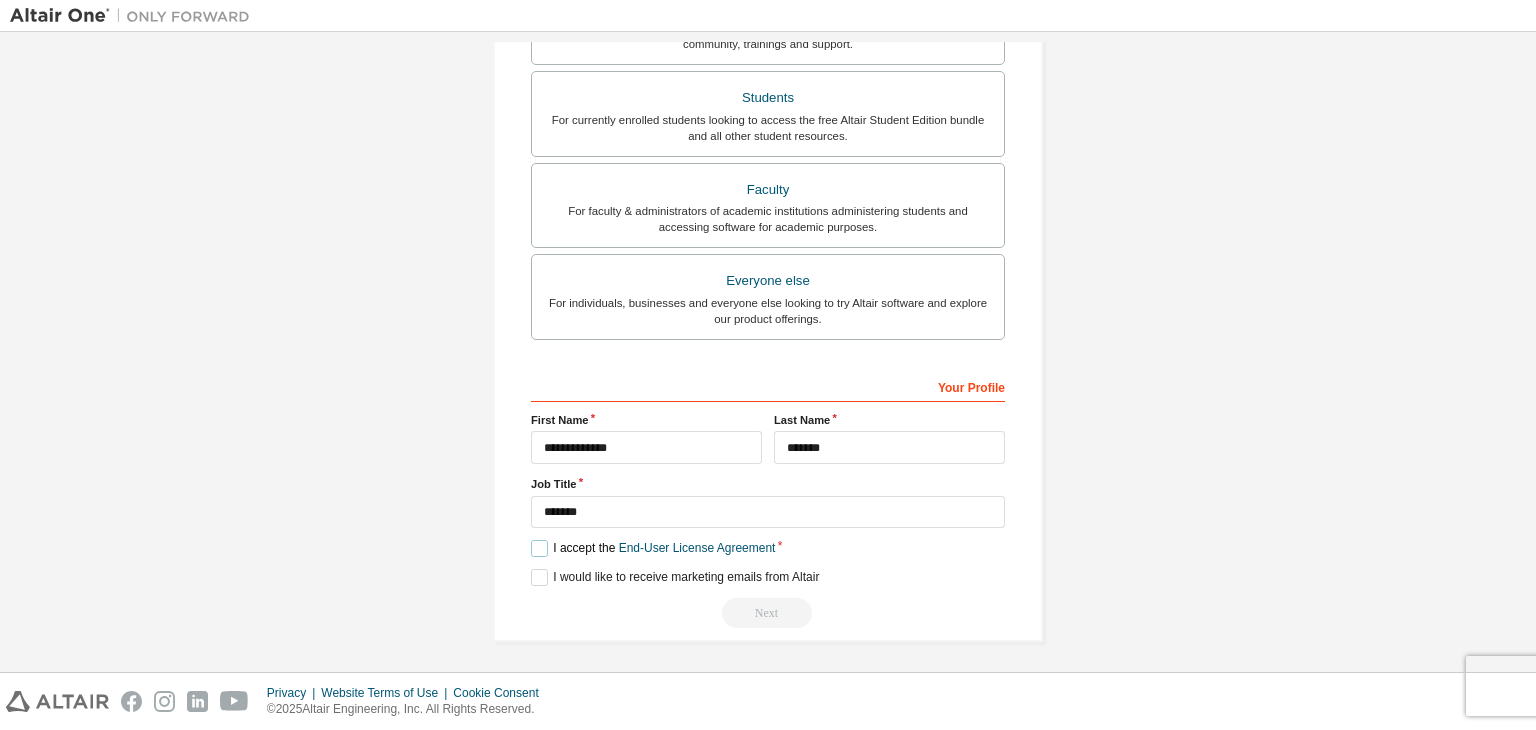 click on "I accept the    End-User License Agreement" at bounding box center [653, 548] 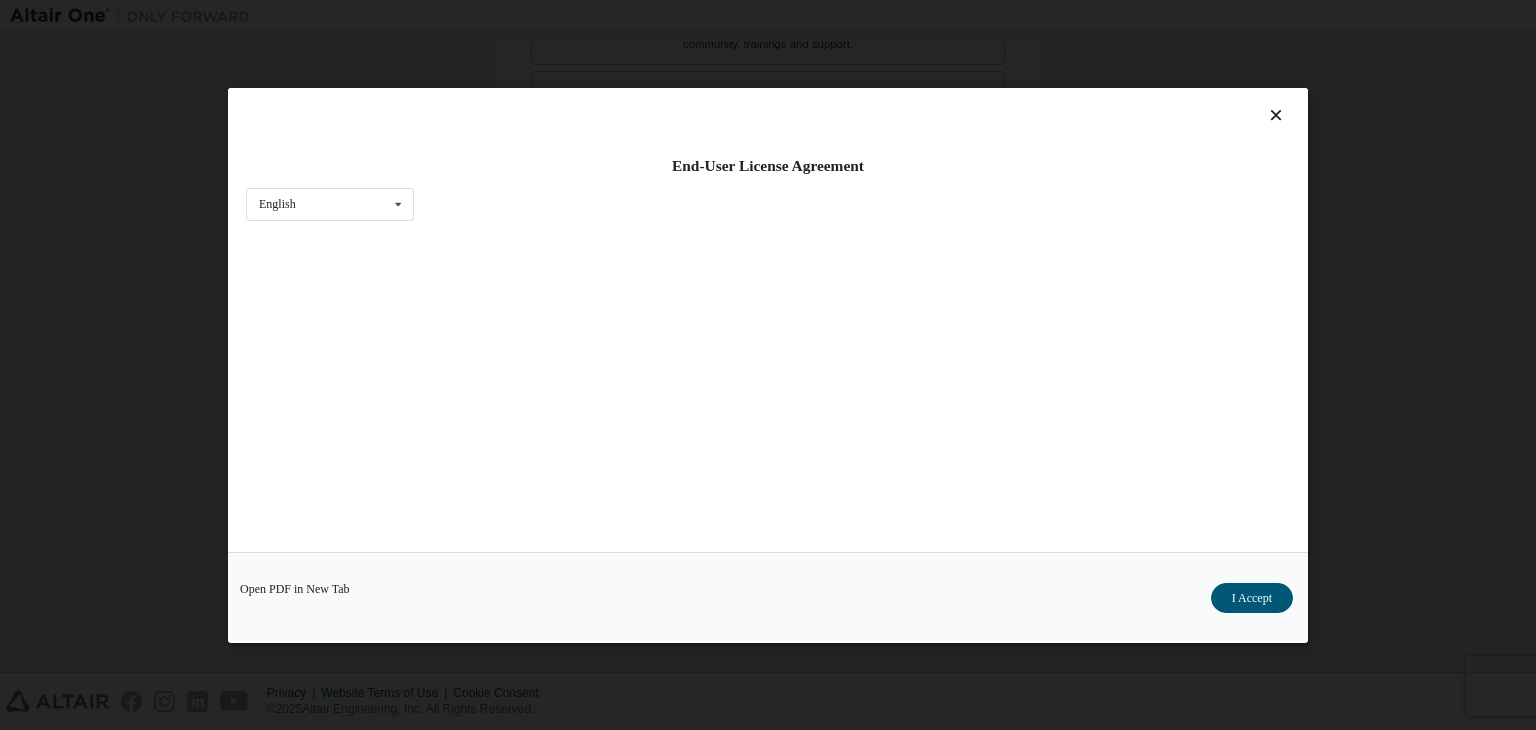scroll, scrollTop: 32, scrollLeft: 0, axis: vertical 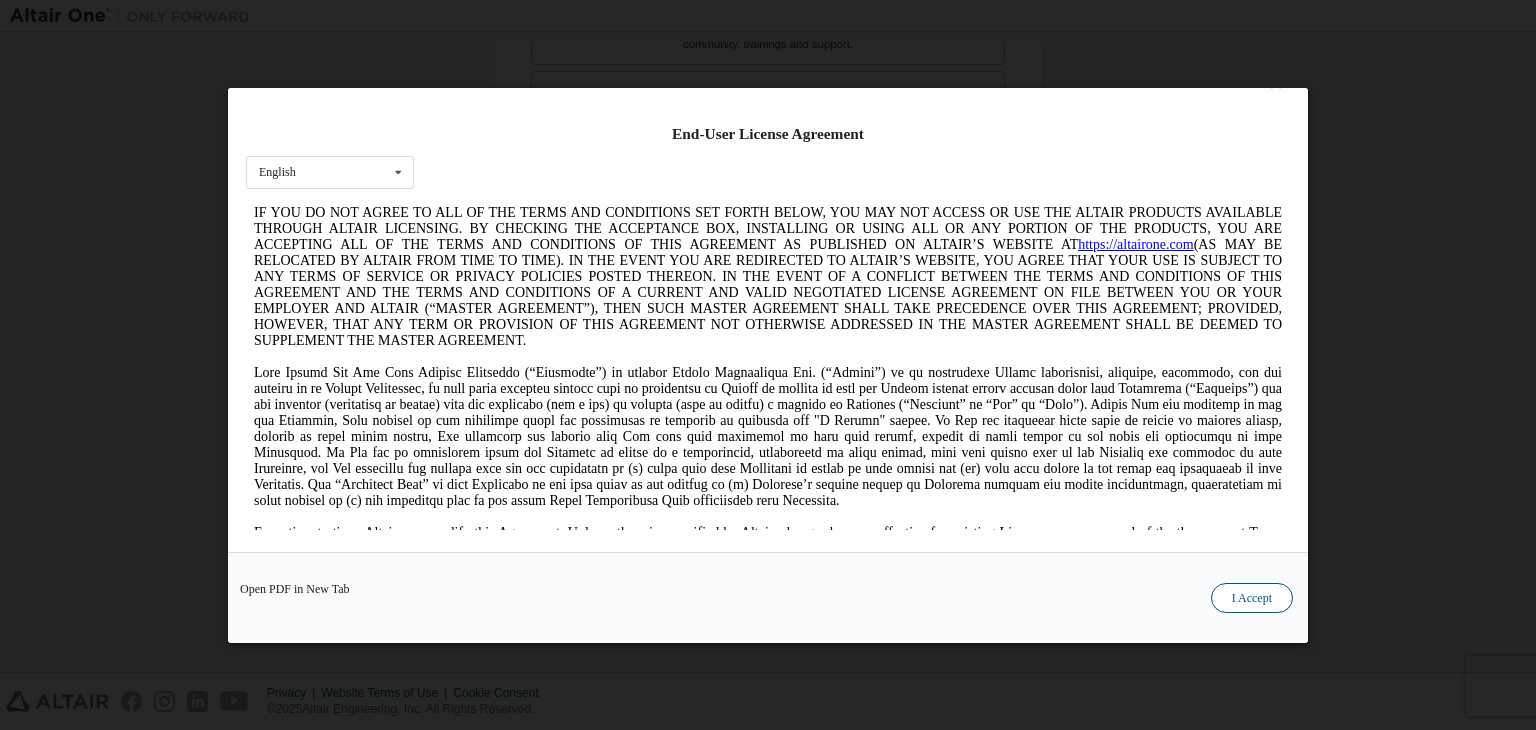 click on "I Accept" at bounding box center [1252, 598] 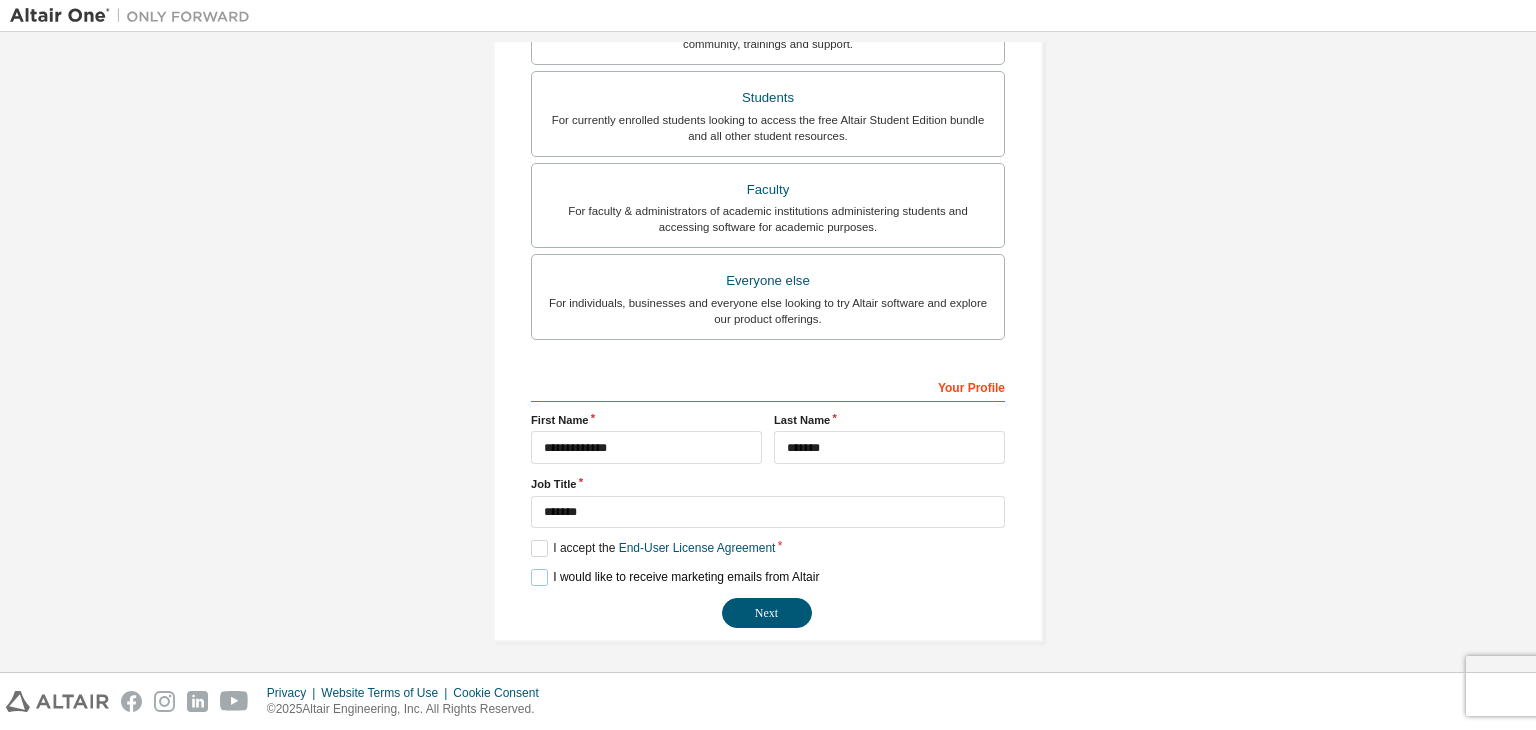 click on "I would like to receive marketing emails from Altair" at bounding box center [675, 577] 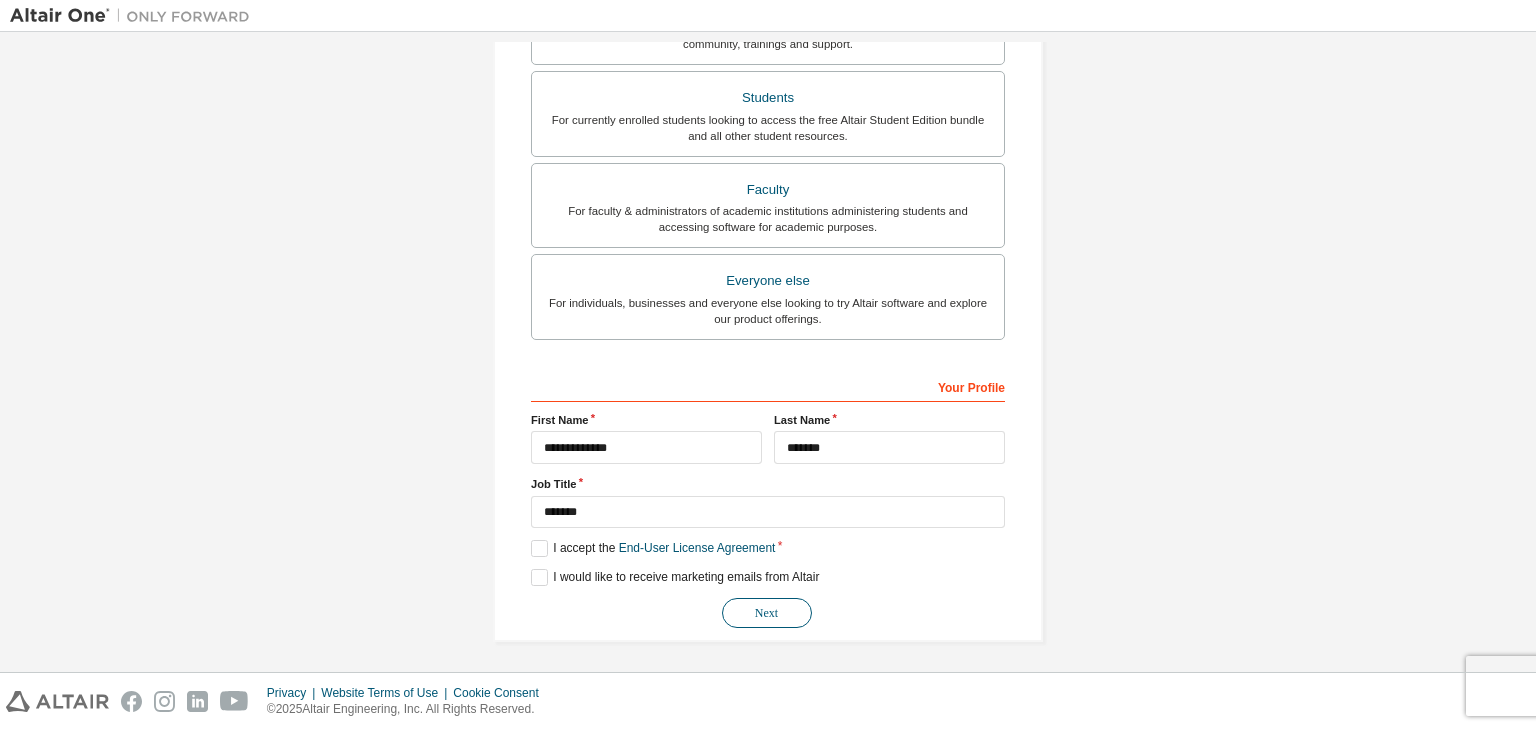 click on "Next" at bounding box center (767, 613) 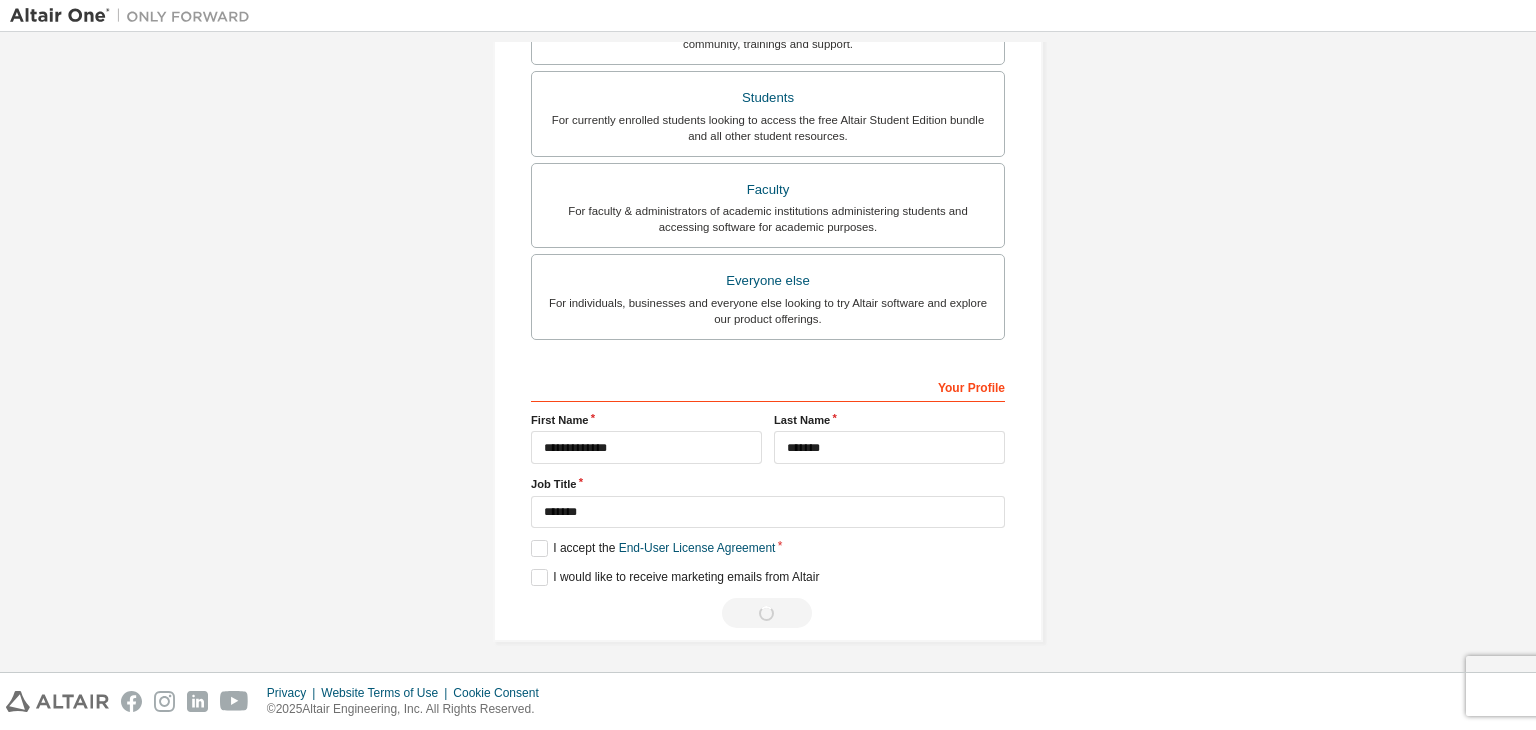 scroll, scrollTop: 0, scrollLeft: 0, axis: both 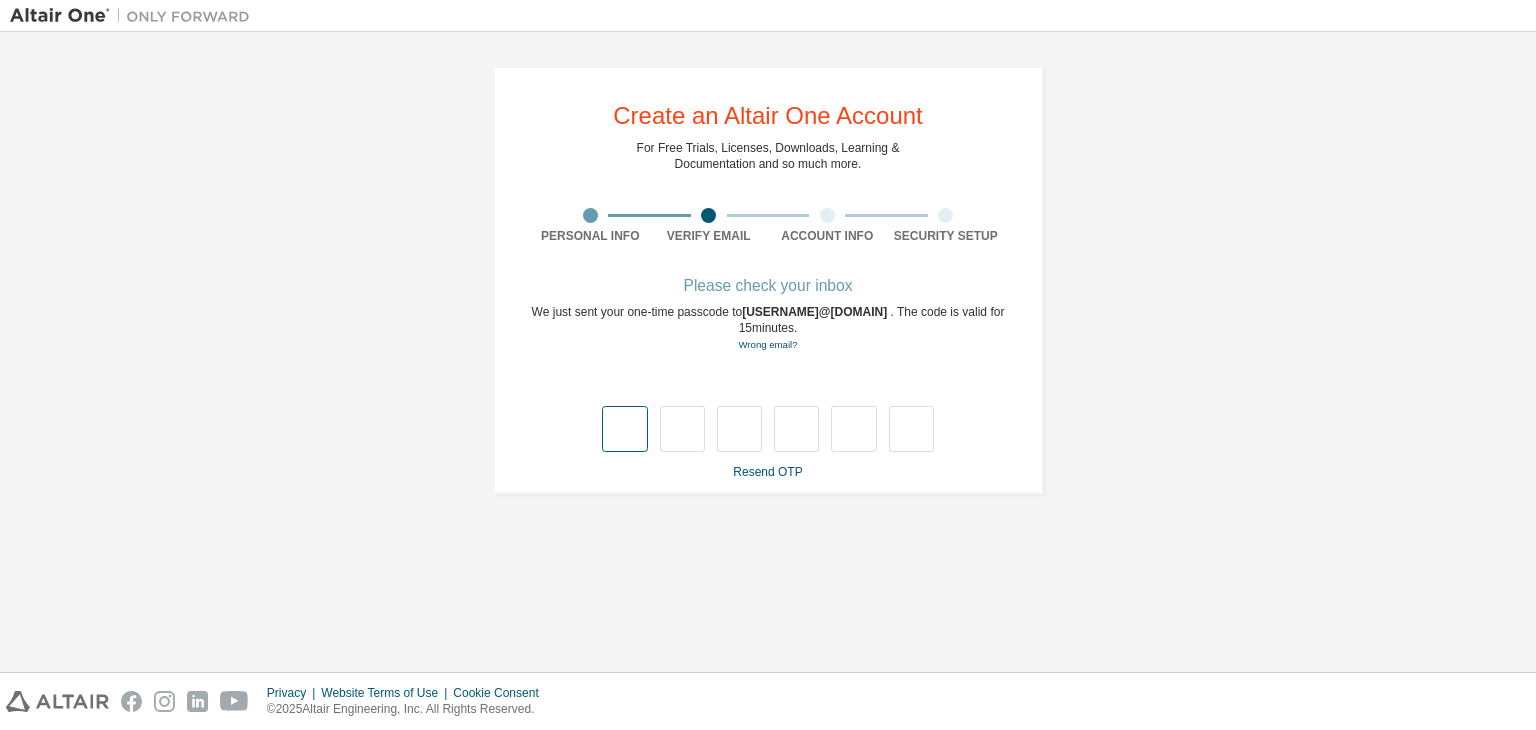 click at bounding box center [624, 429] 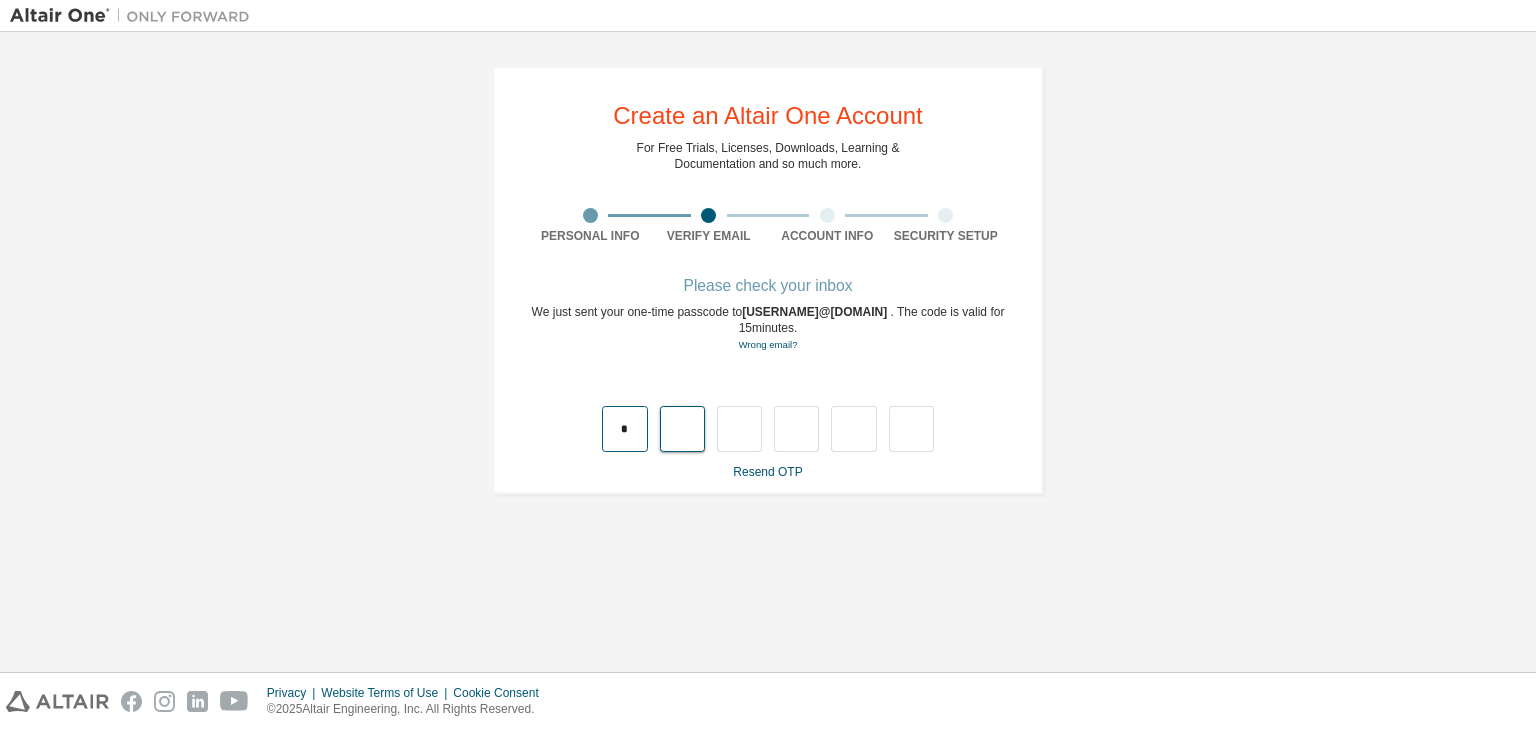 type on "*" 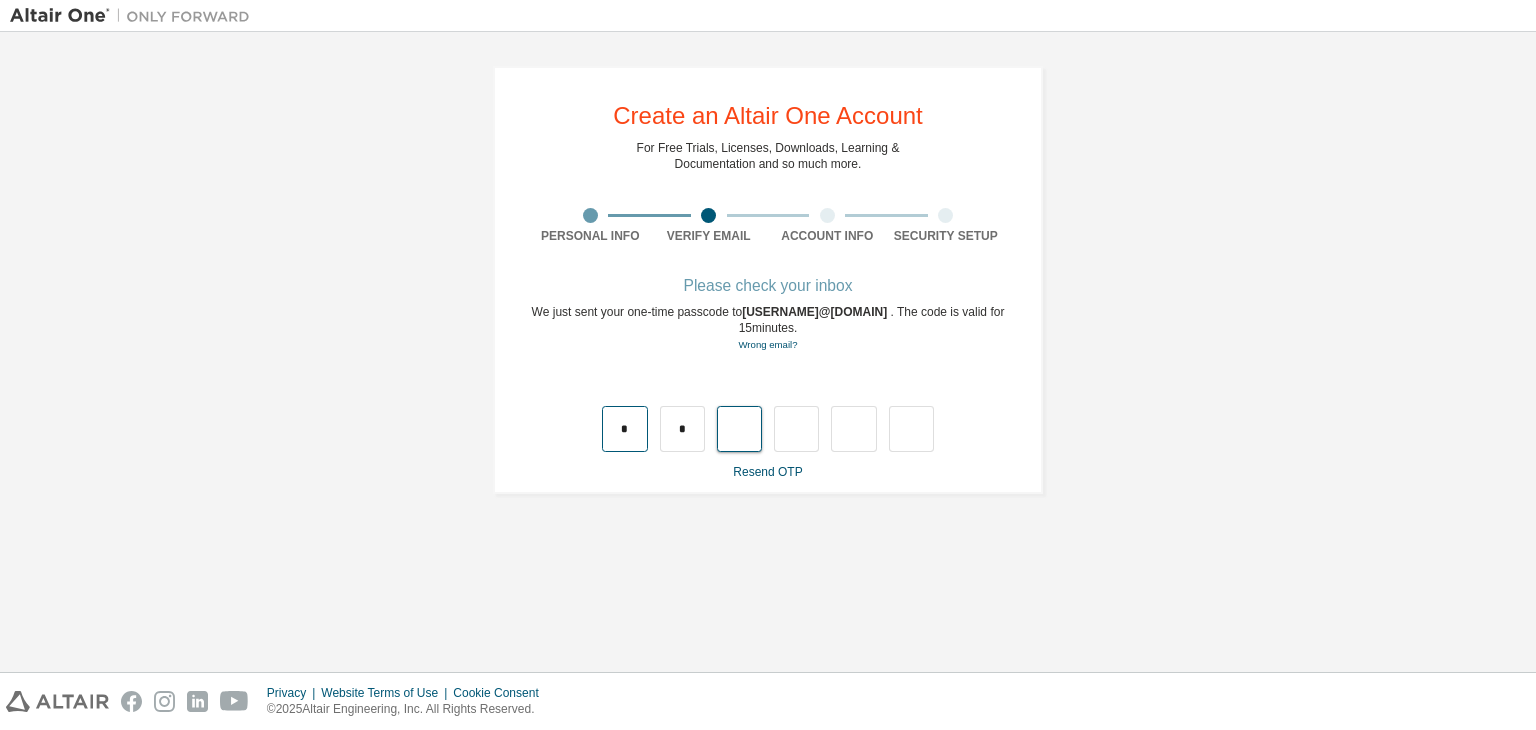 type on "*" 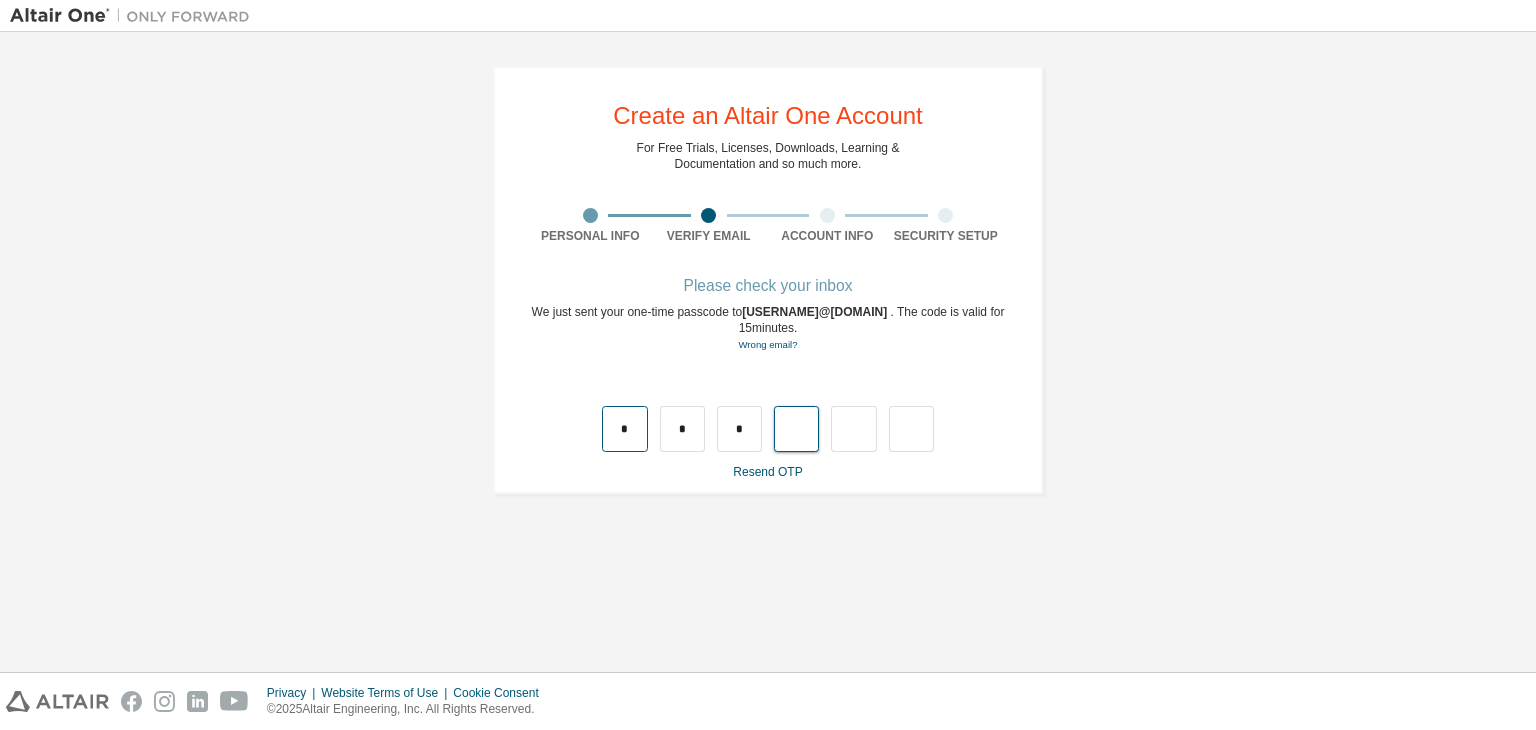 type on "*" 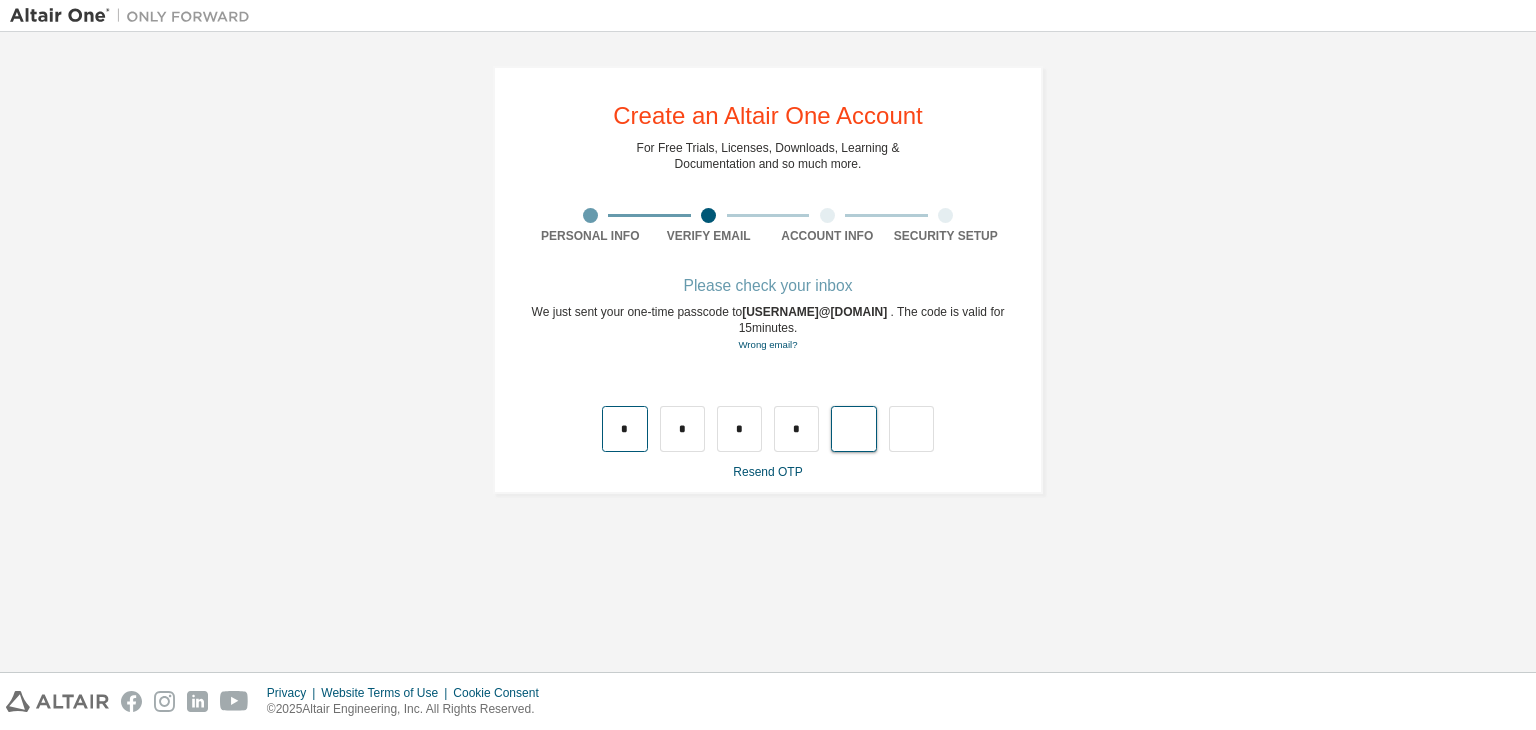 type on "*" 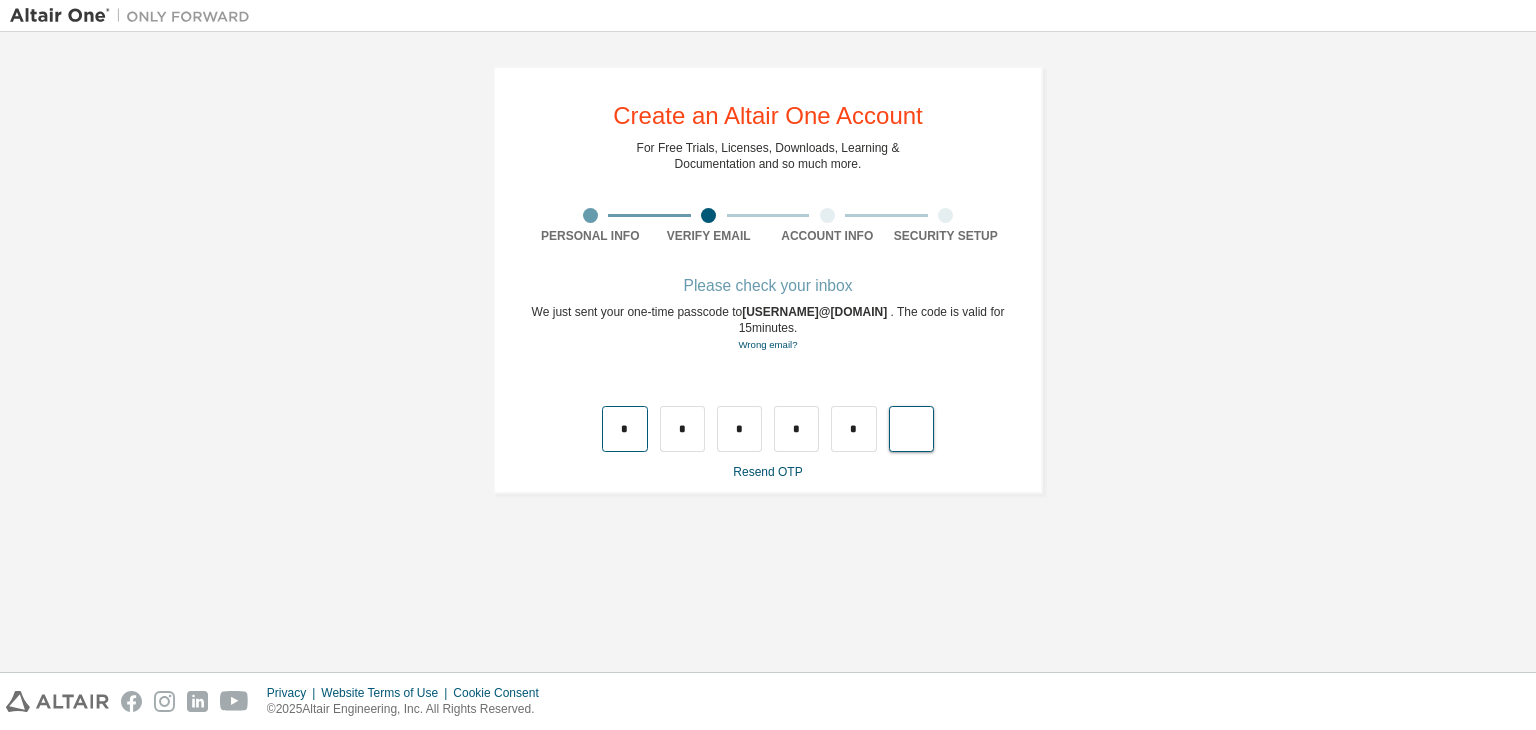 type on "*" 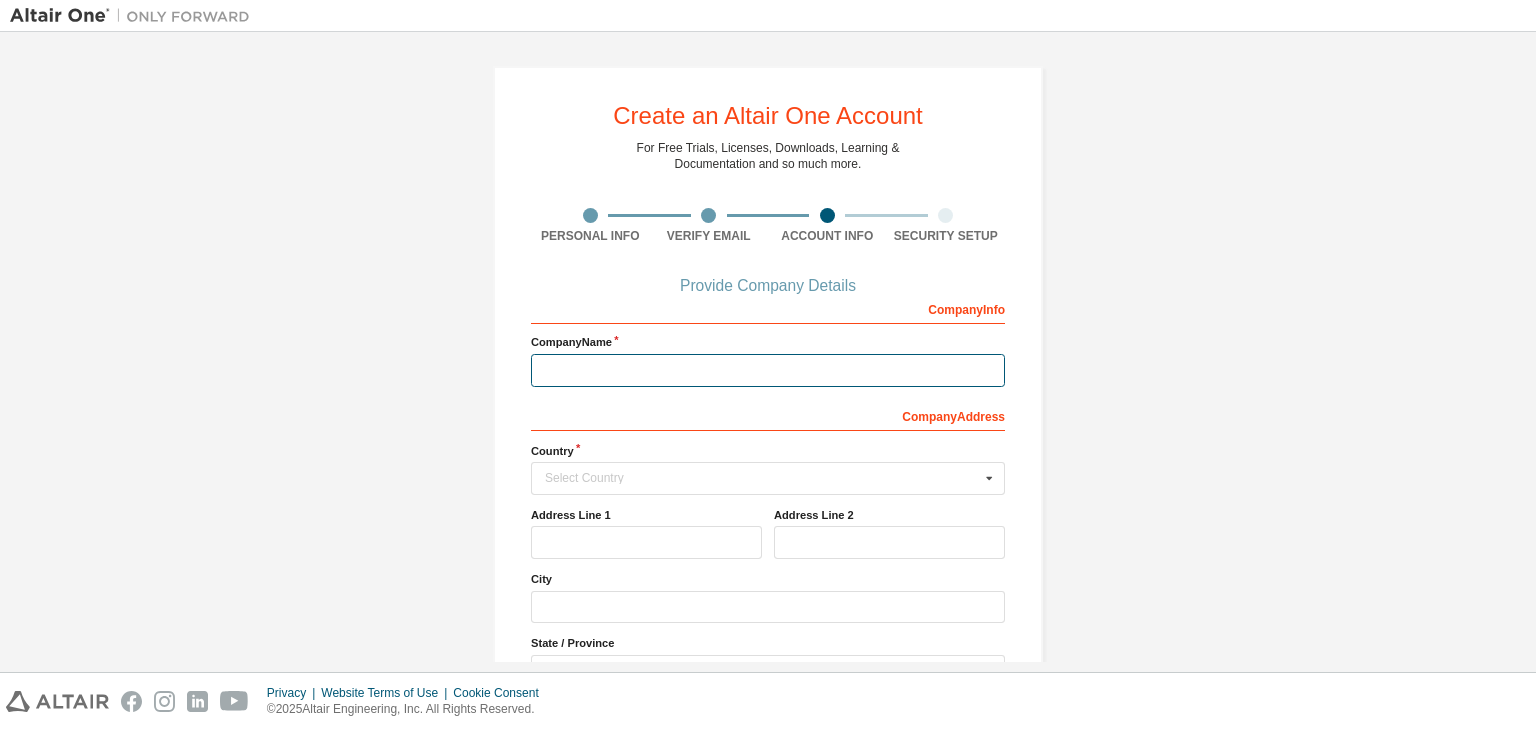 click at bounding box center [768, 370] 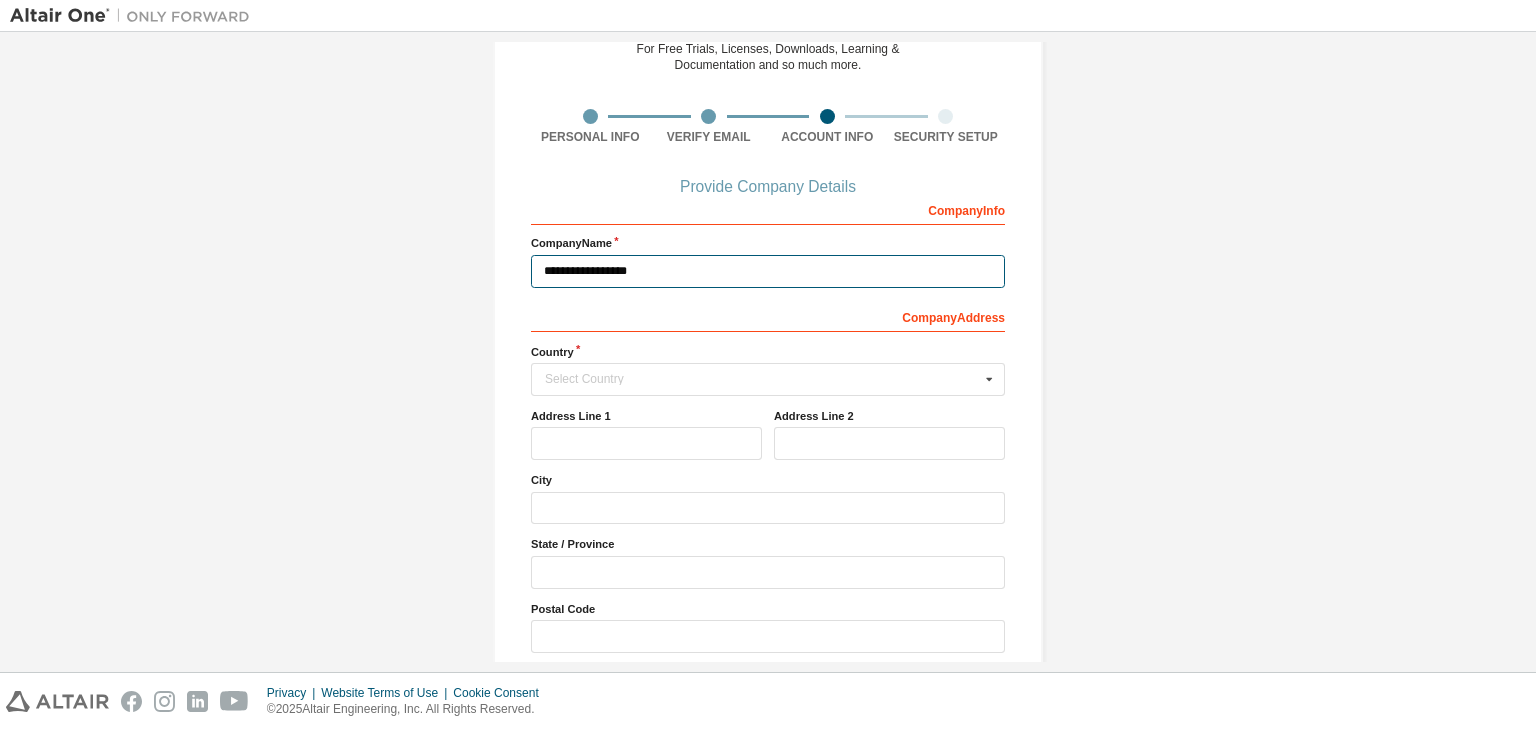 scroll, scrollTop: 100, scrollLeft: 0, axis: vertical 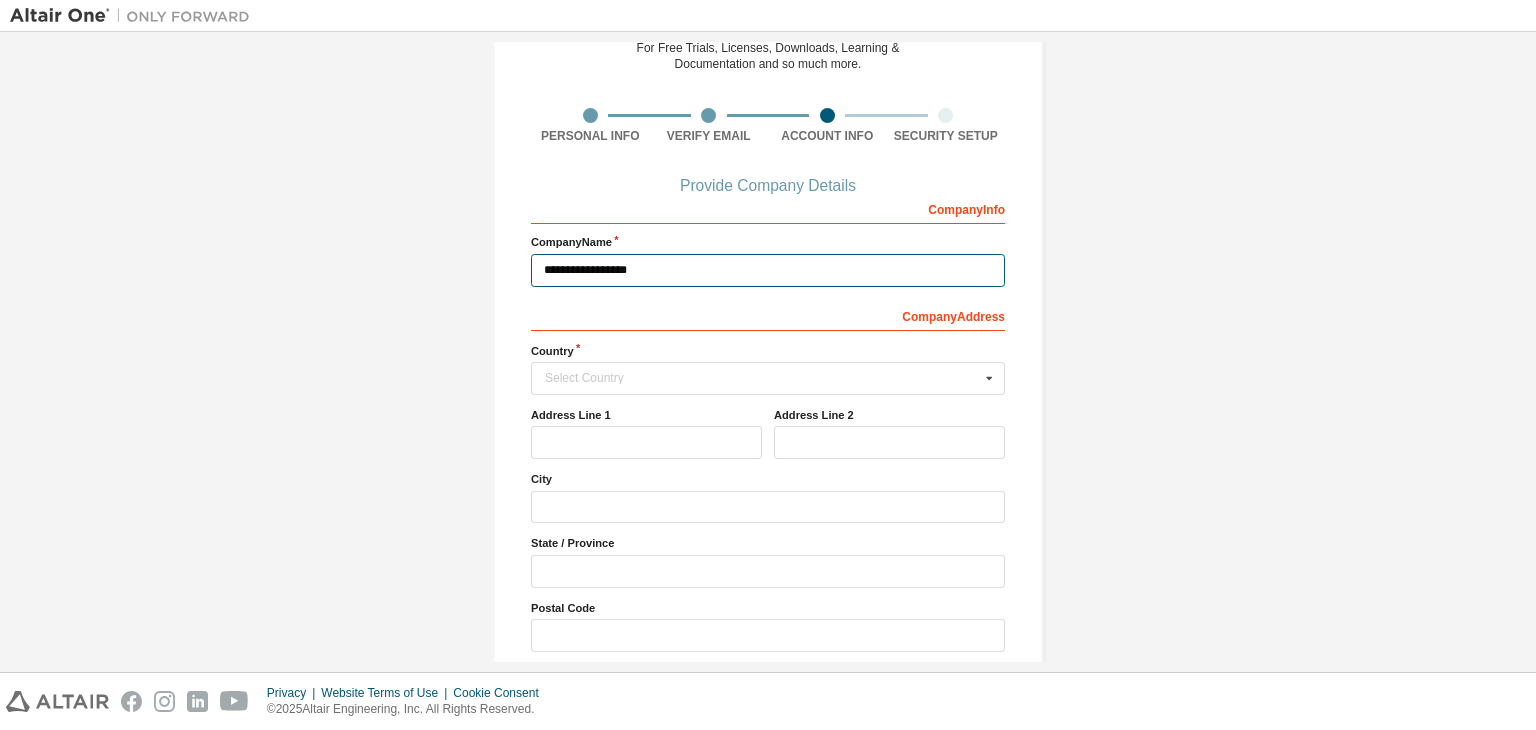 type on "**********" 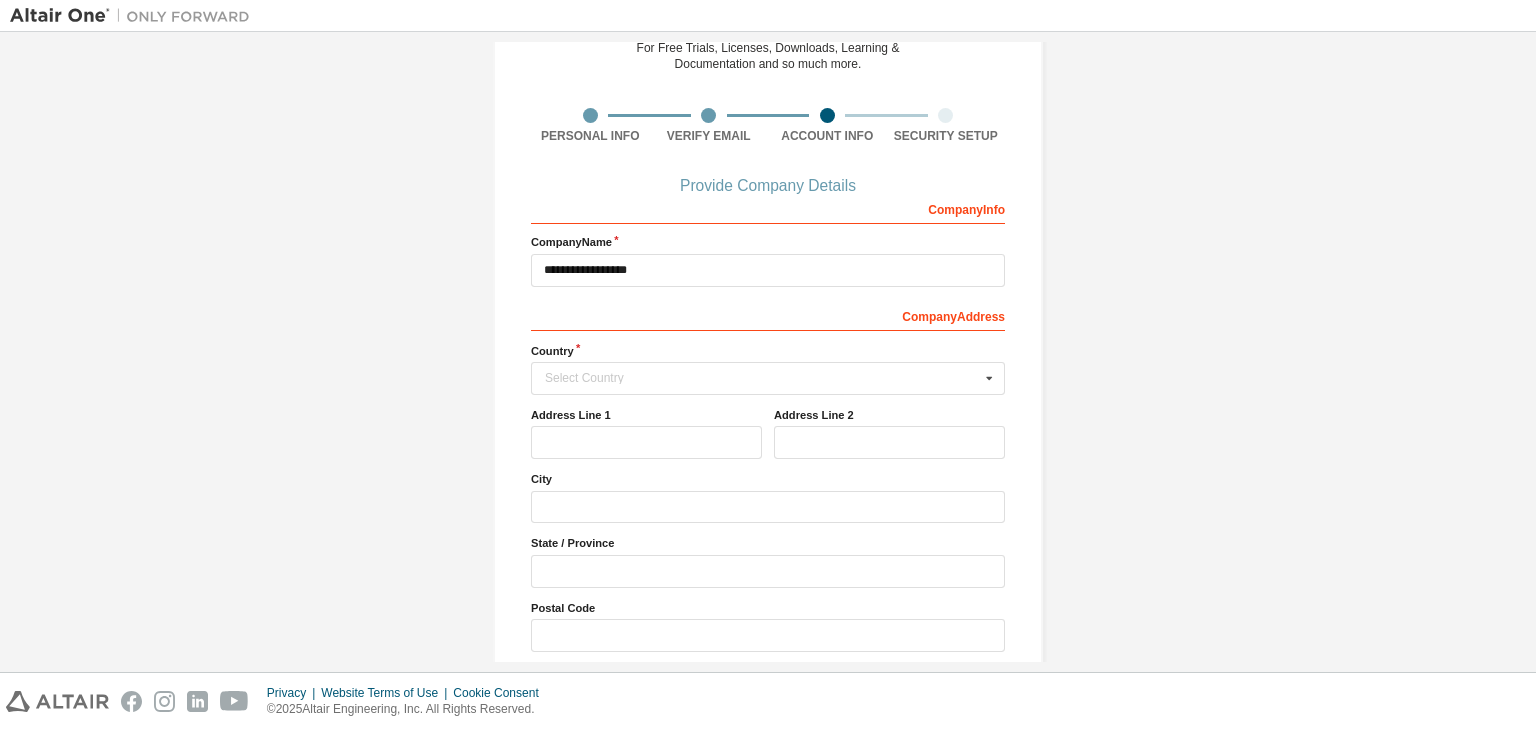 click on "Select Country" at bounding box center (762, 378) 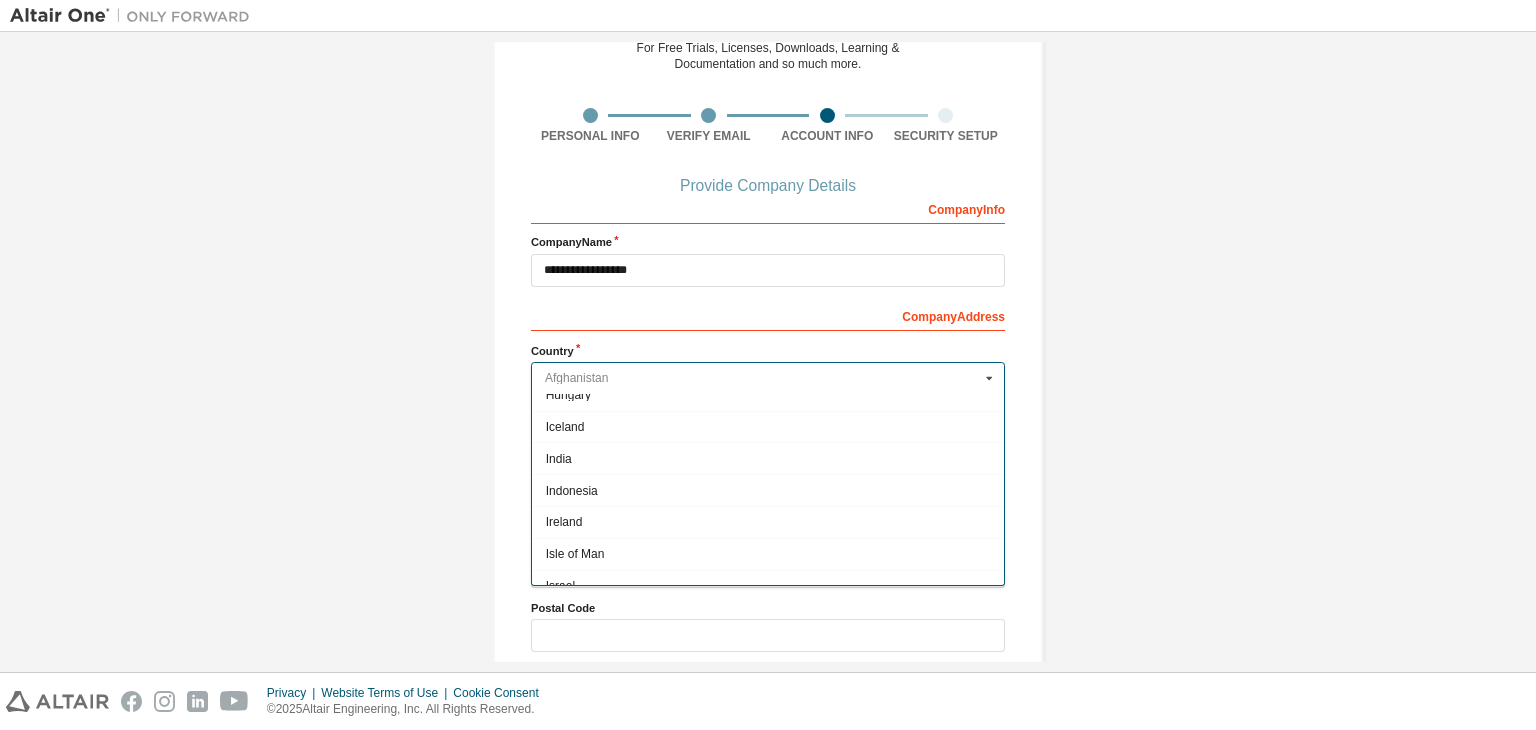 scroll, scrollTop: 3136, scrollLeft: 0, axis: vertical 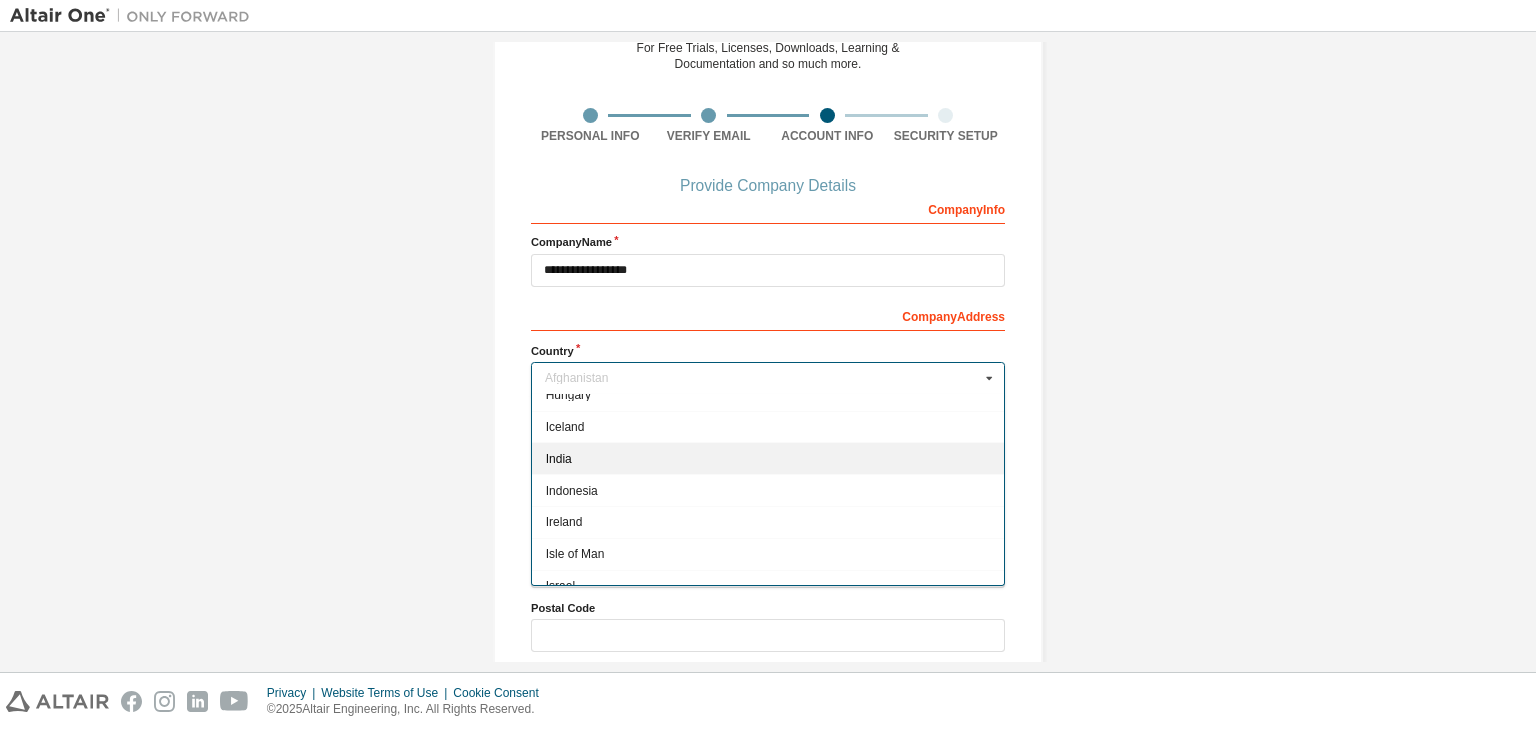 click on "India" at bounding box center [768, 459] 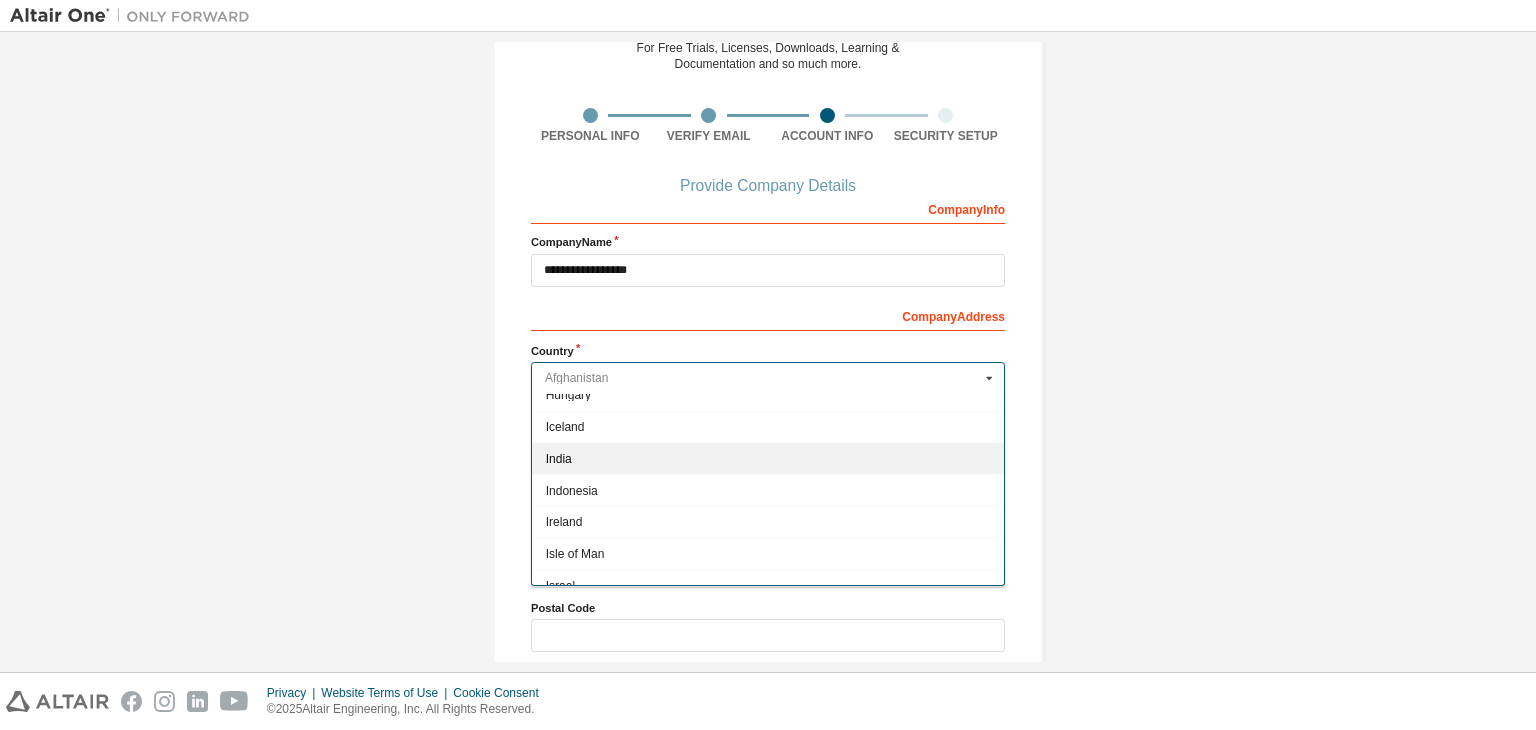 type on "***" 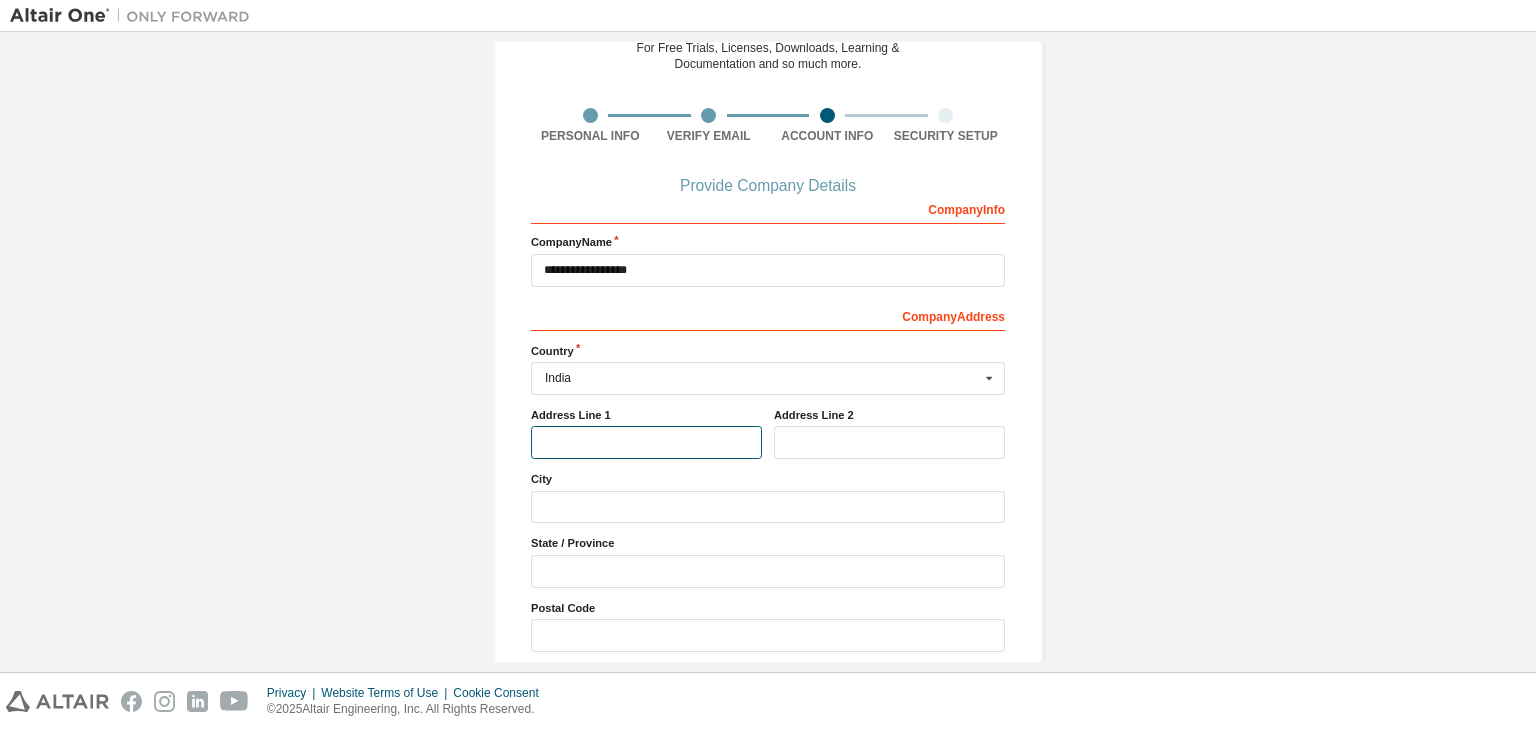 click at bounding box center [646, 442] 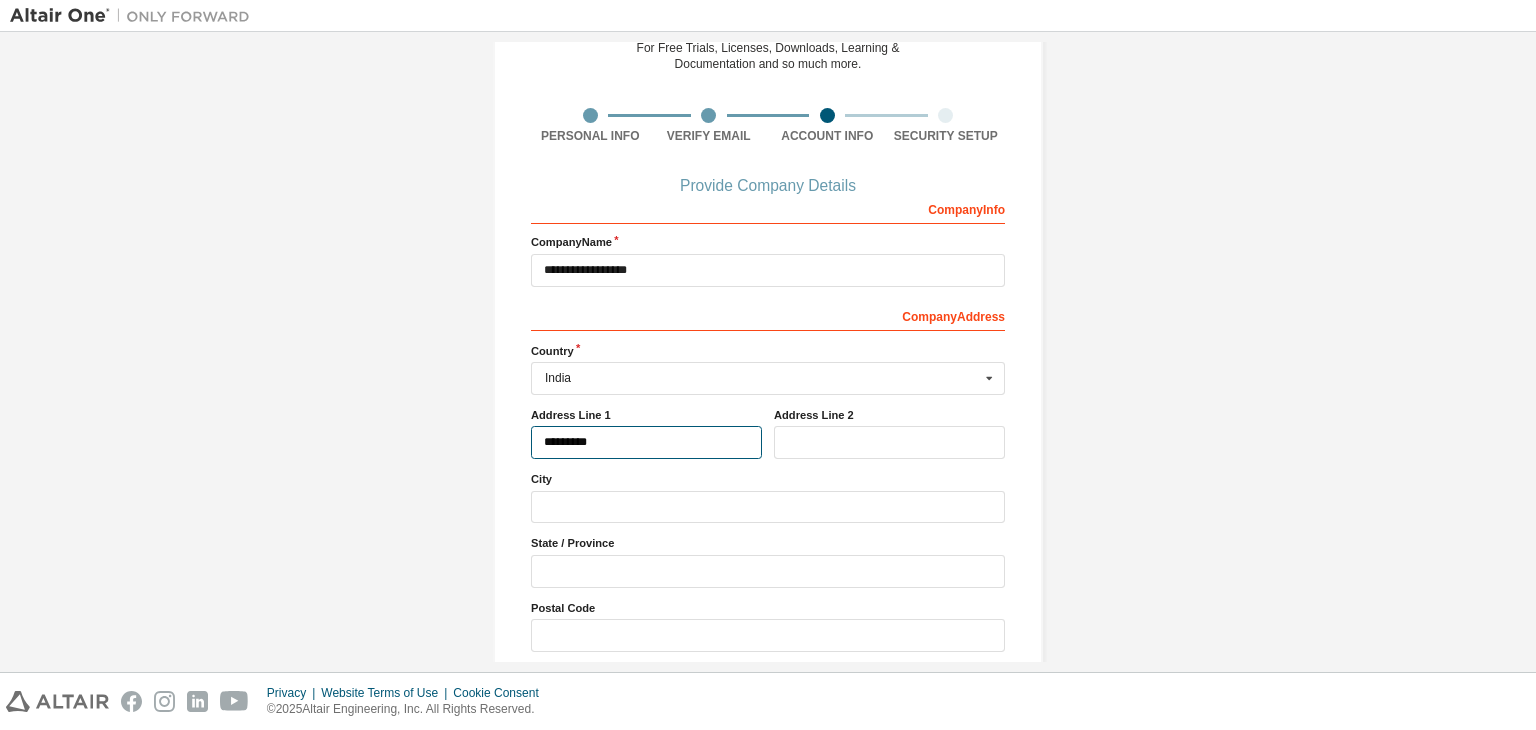 click on "*********" at bounding box center (646, 442) 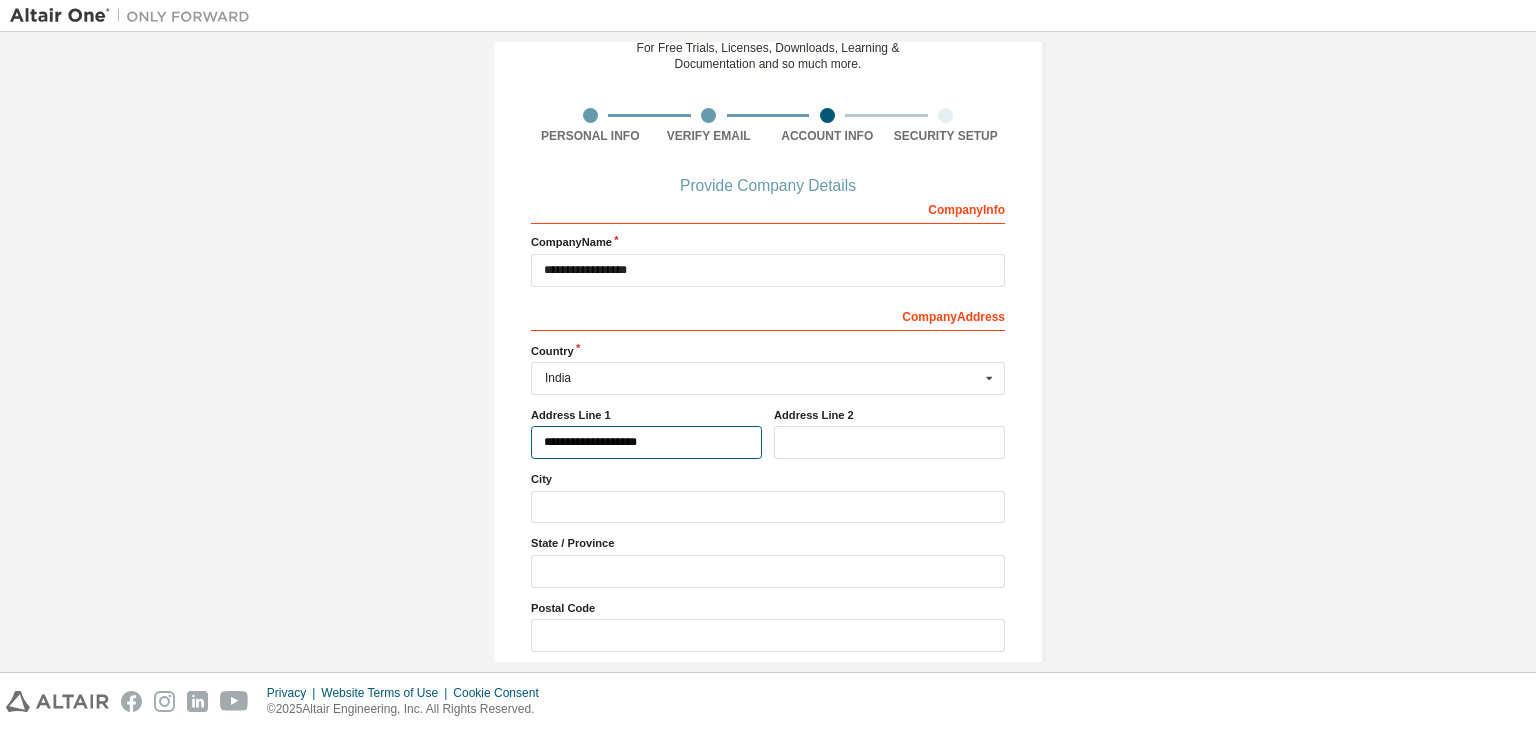 type on "**********" 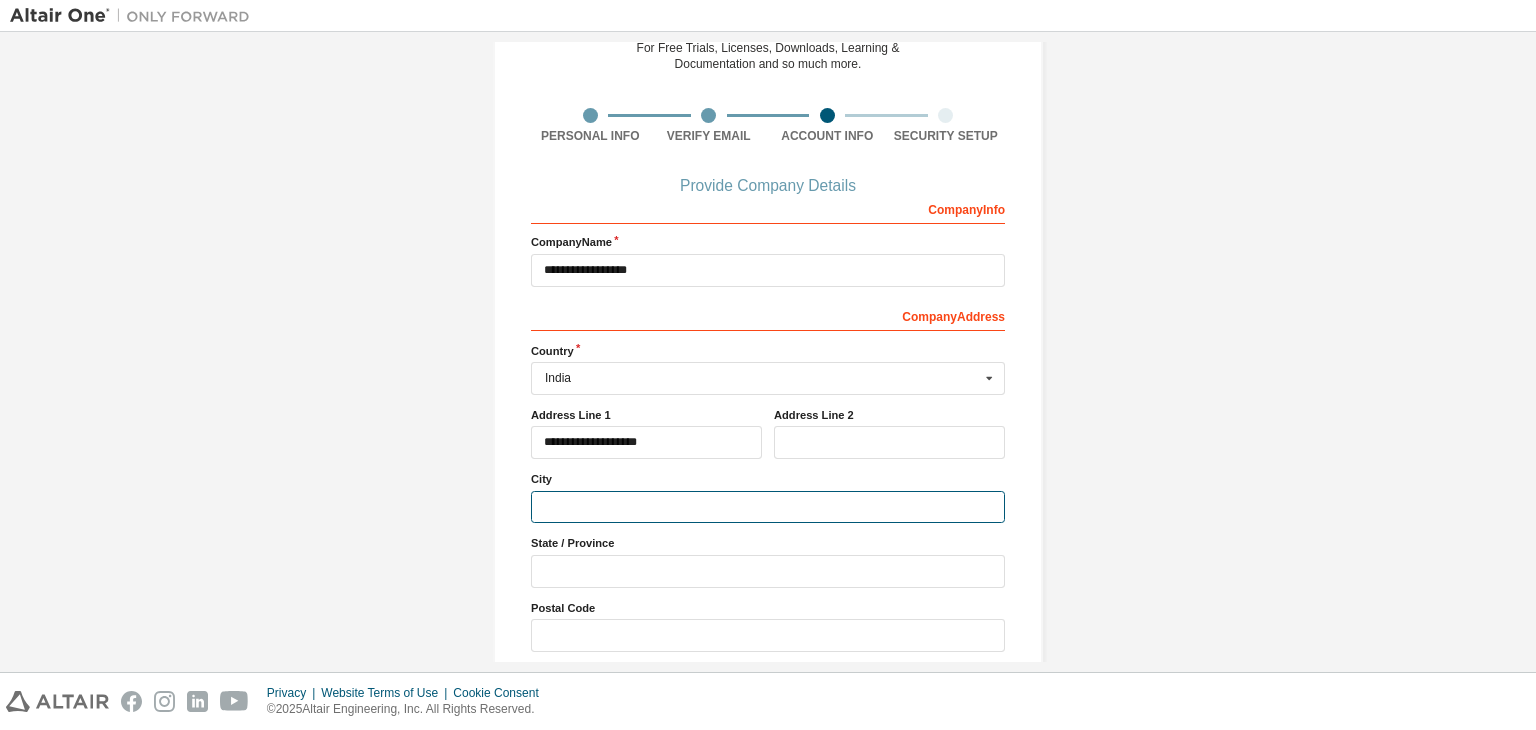 click at bounding box center [768, 507] 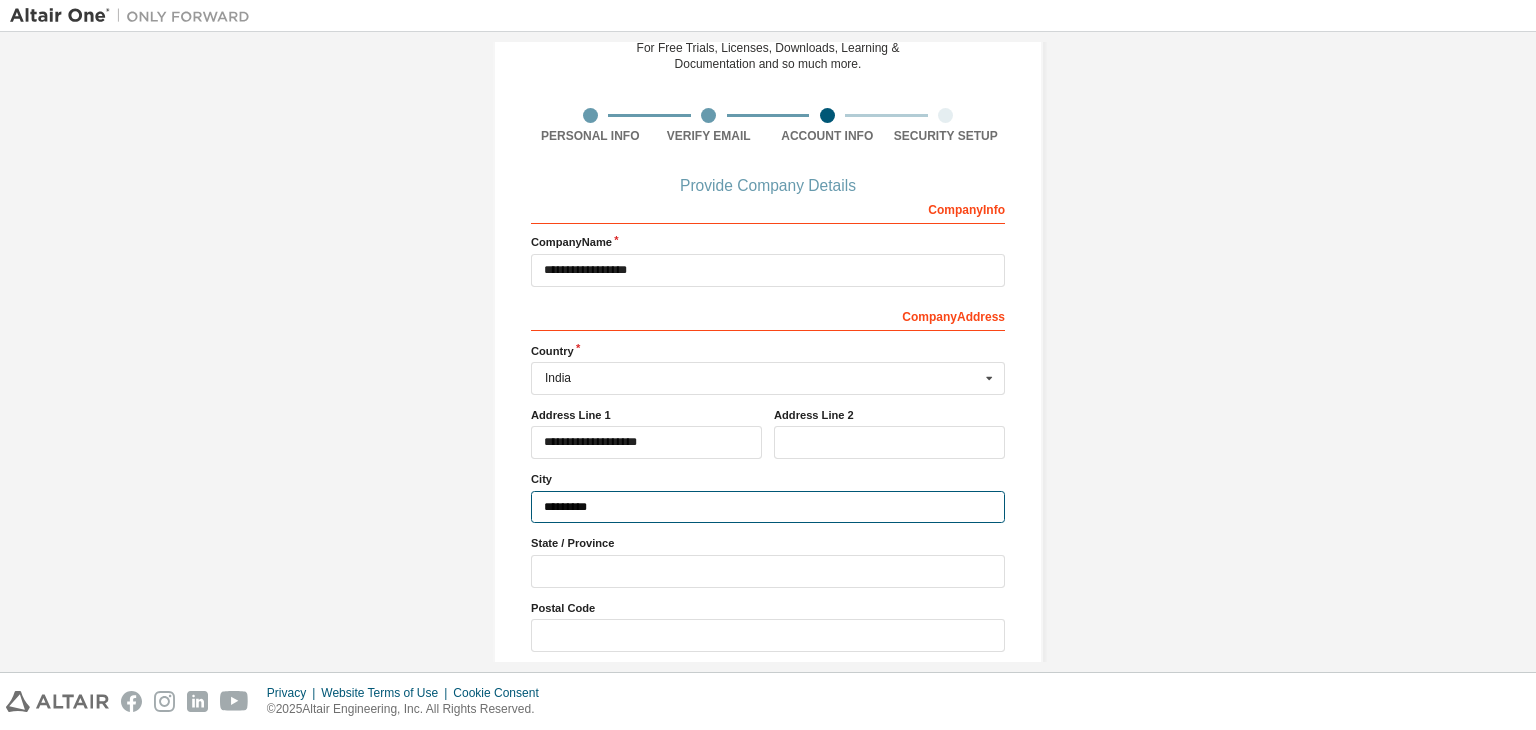 type on "*********" 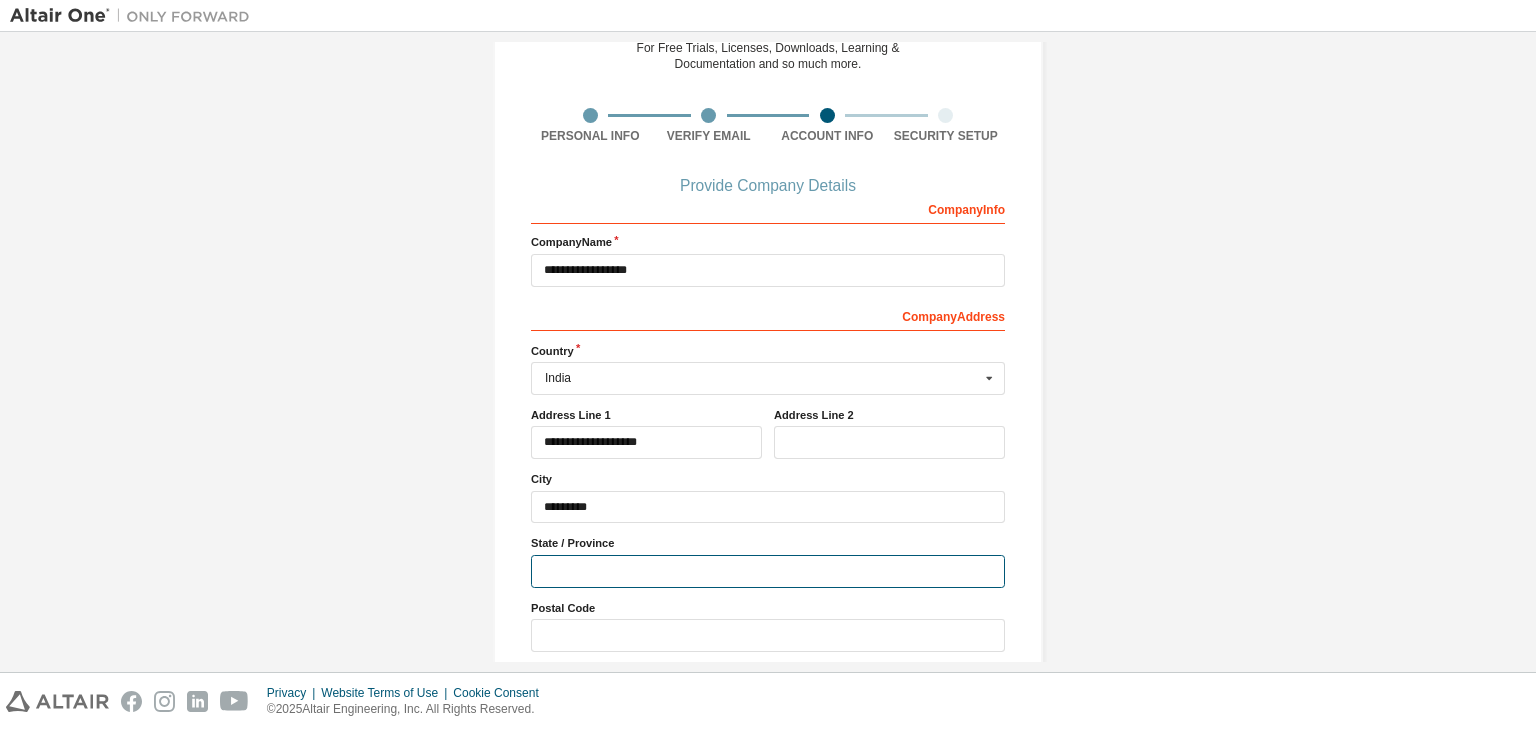 click at bounding box center (768, 571) 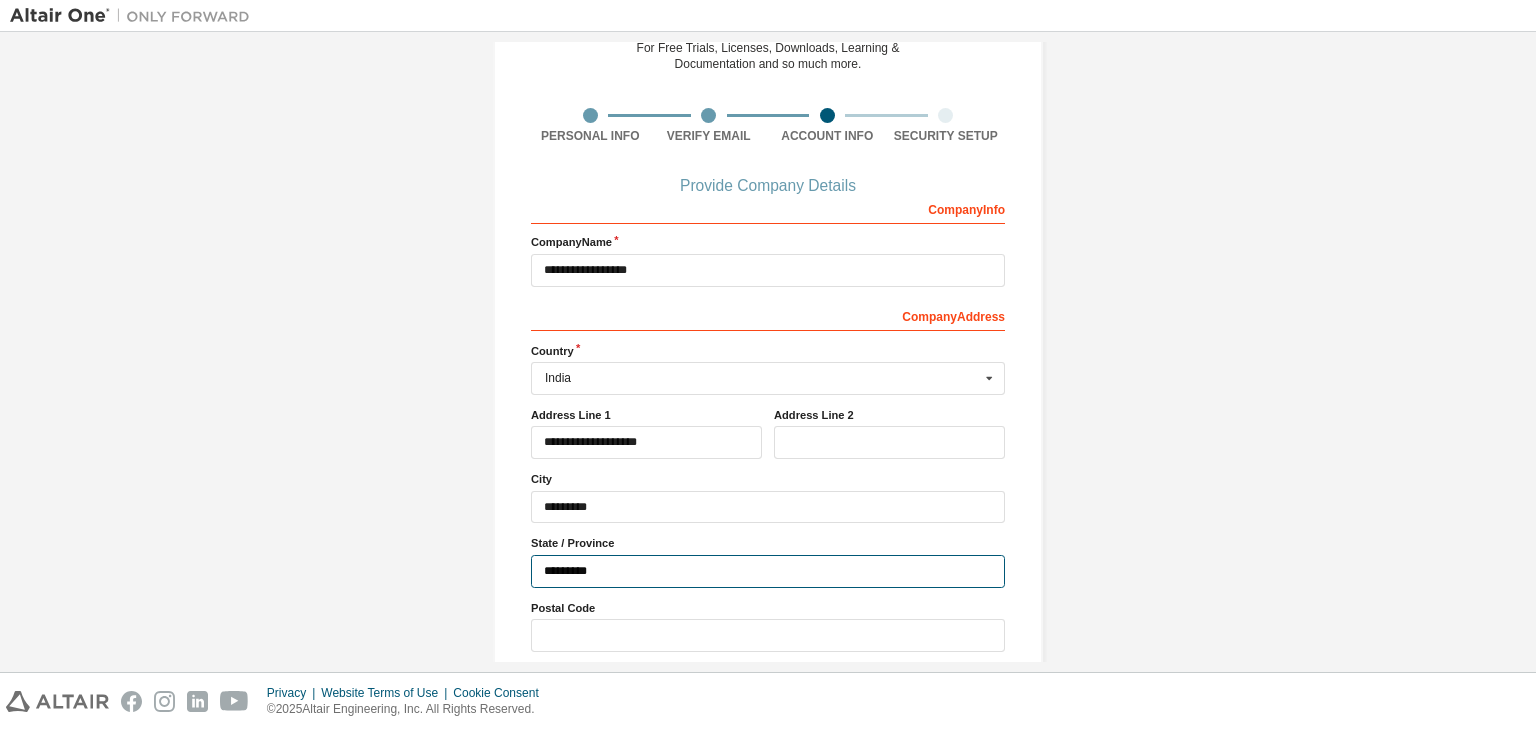 scroll, scrollTop: 180, scrollLeft: 0, axis: vertical 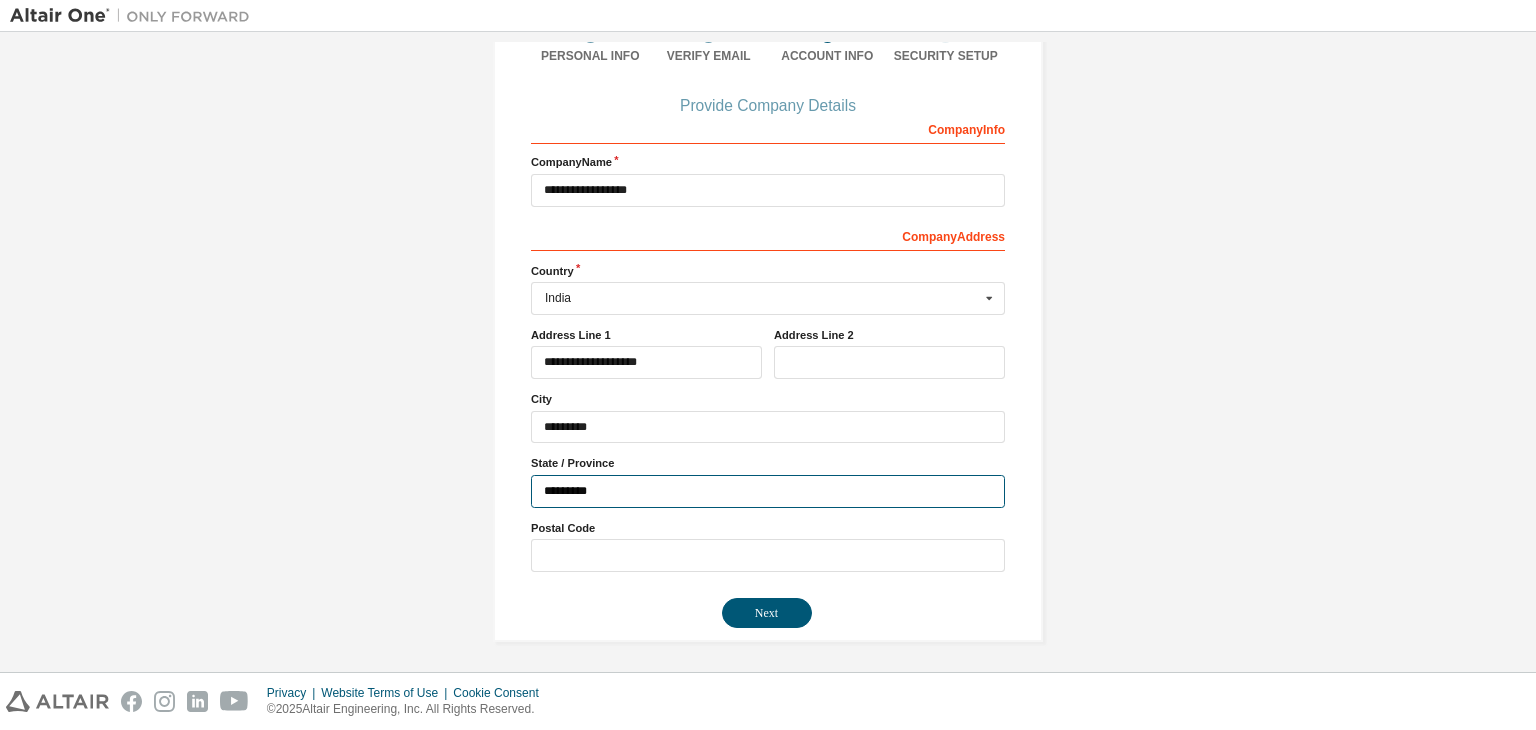 type on "*********" 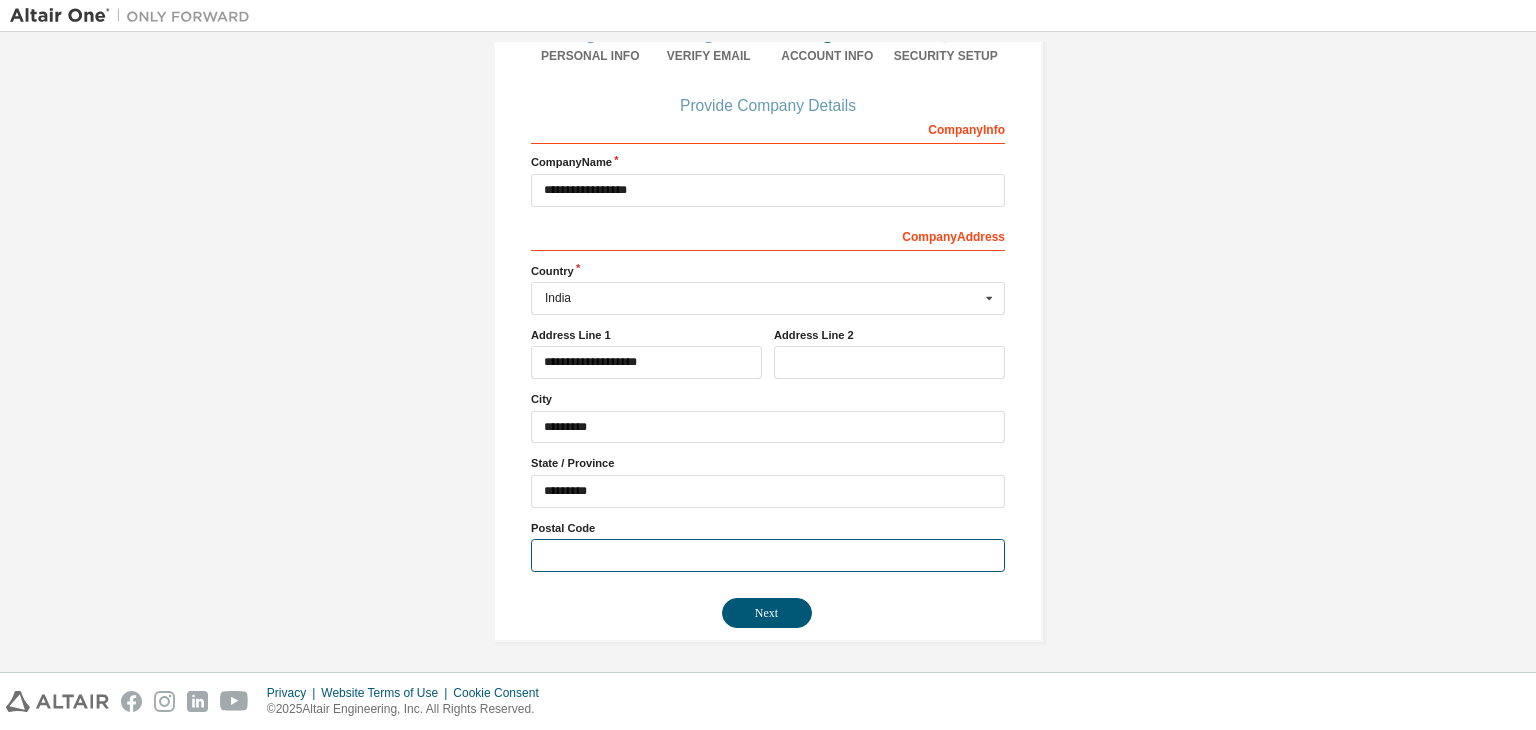 click at bounding box center [768, 555] 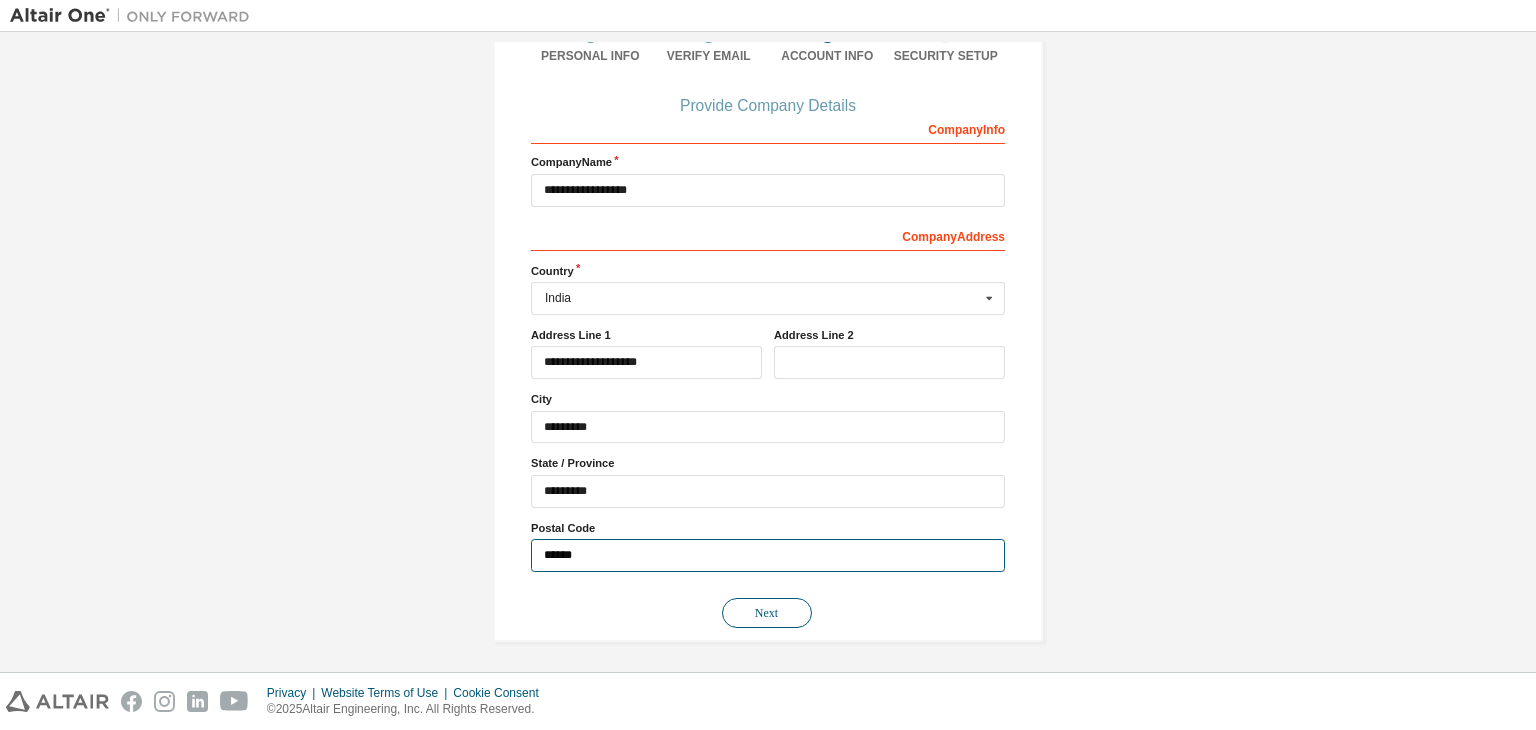 type on "******" 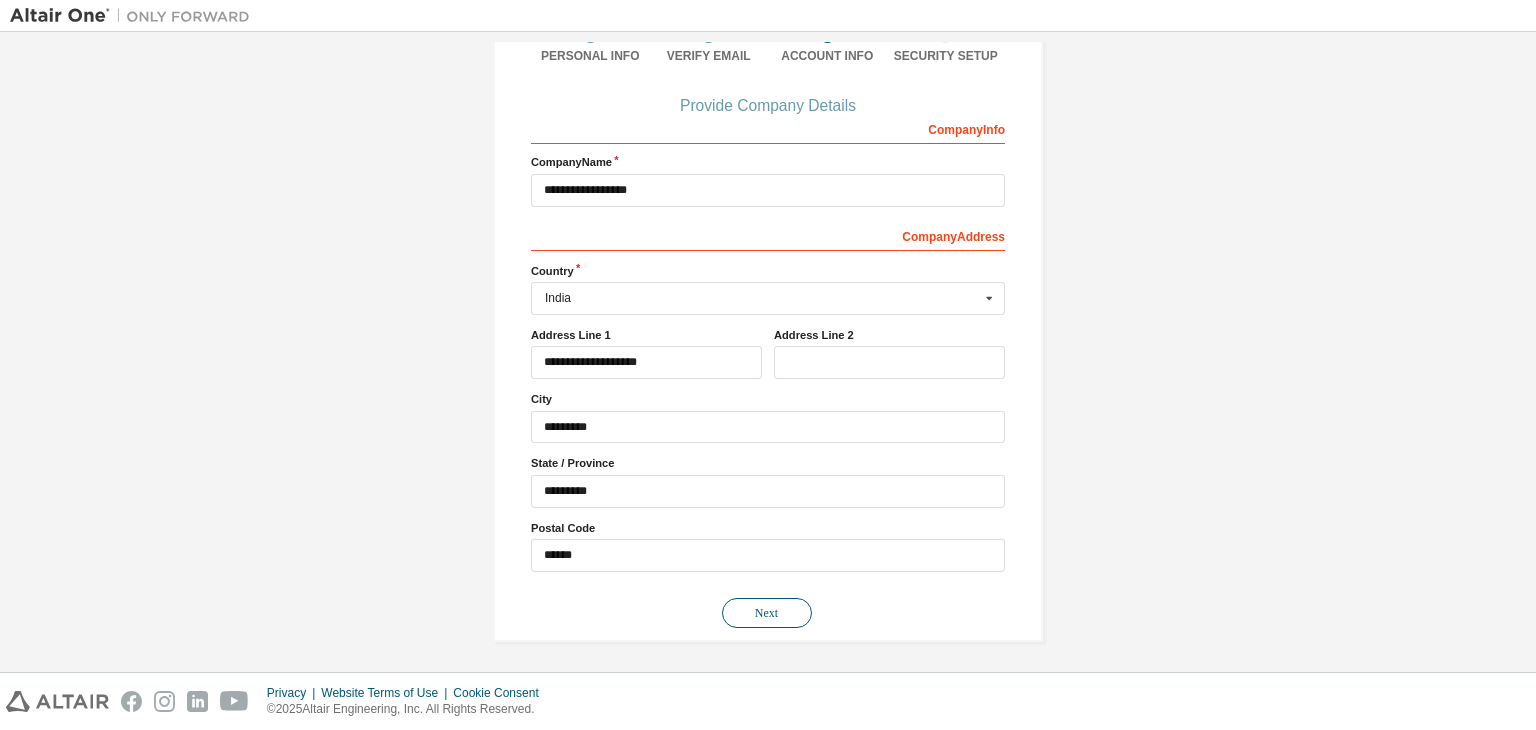 click on "Next" at bounding box center (767, 613) 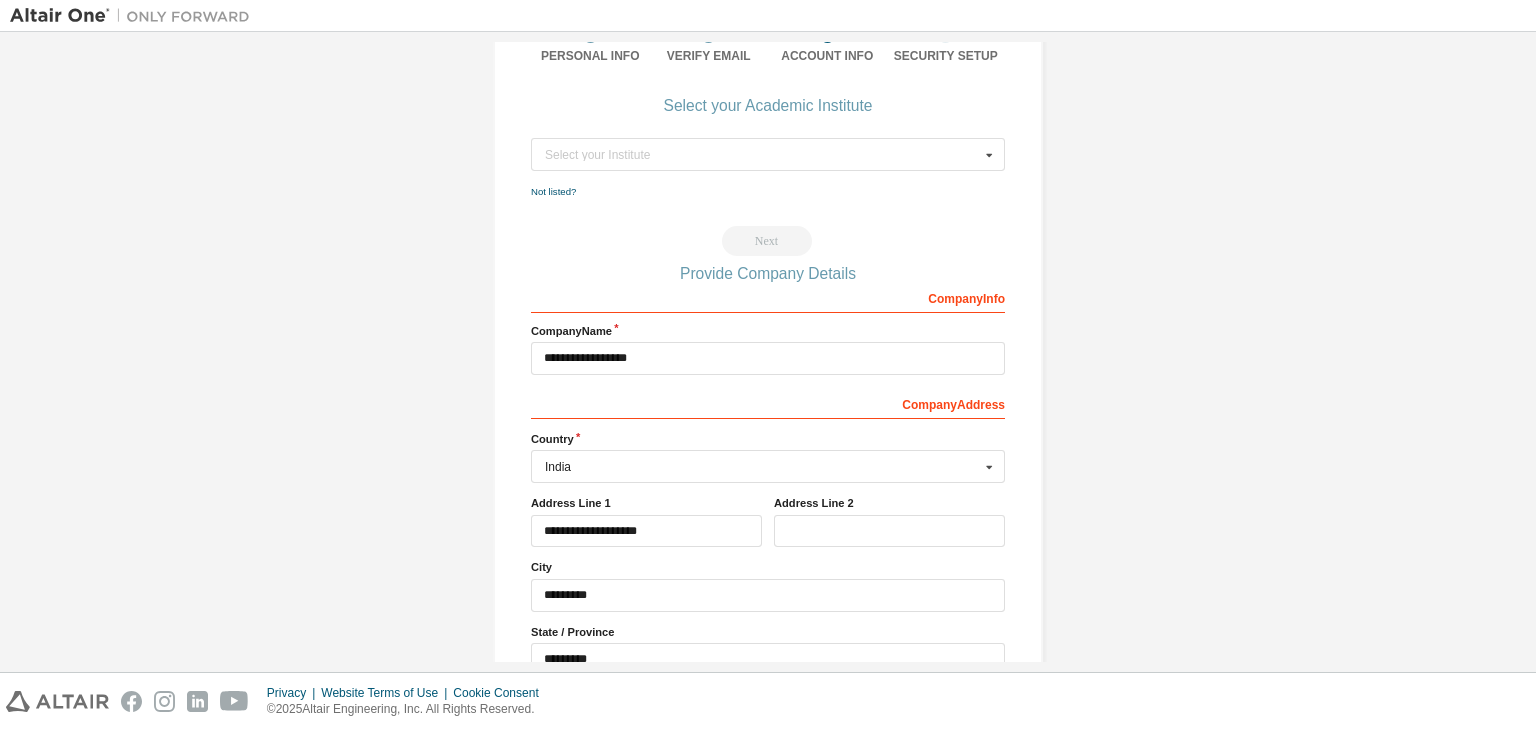 scroll, scrollTop: 0, scrollLeft: 0, axis: both 